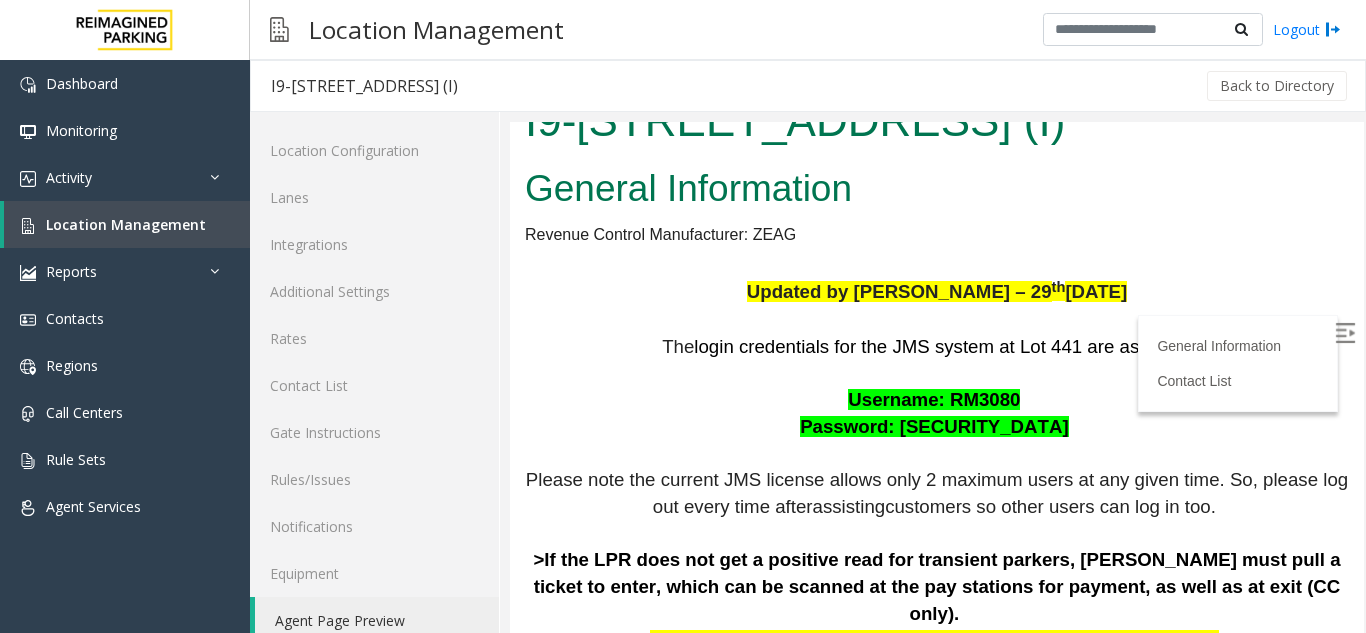scroll, scrollTop: 0, scrollLeft: 0, axis: both 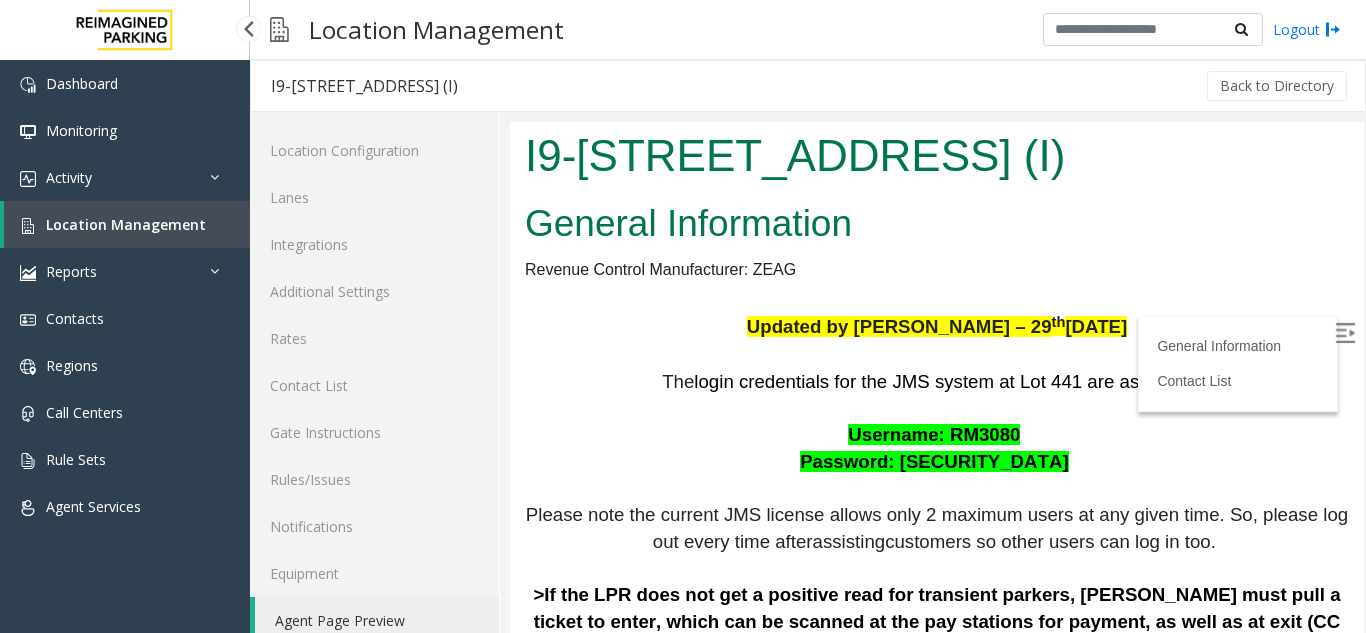 click on "Location Management" at bounding box center [127, 224] 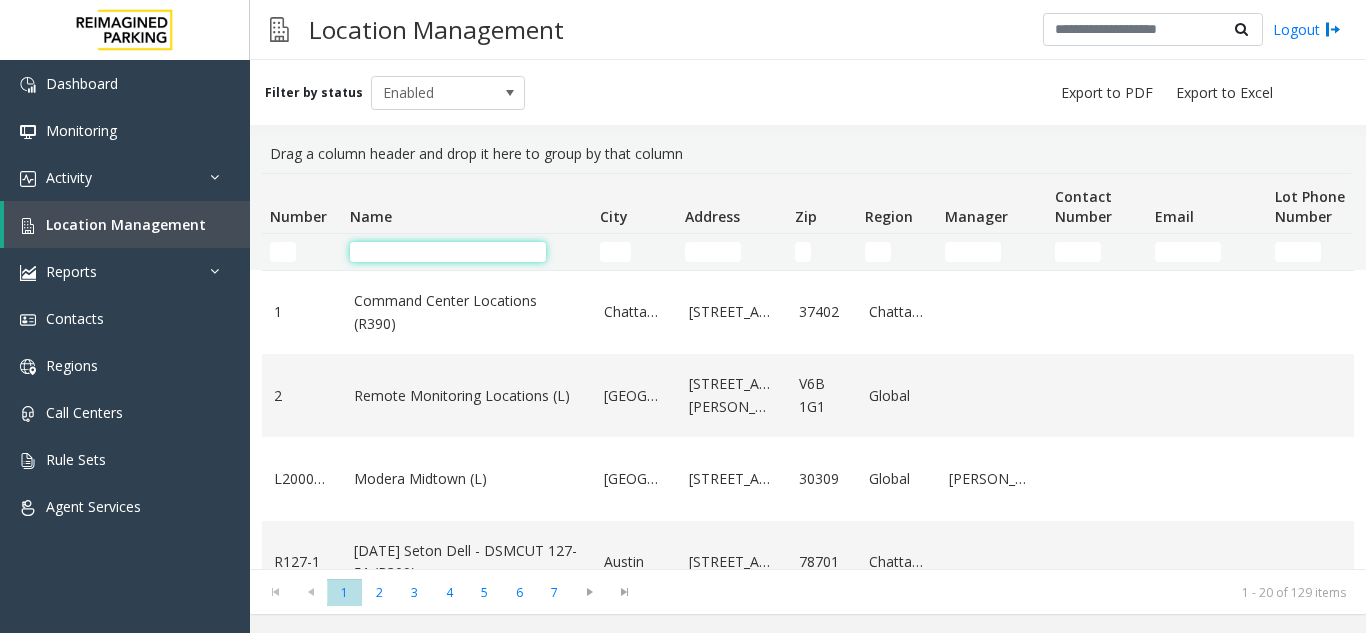 click 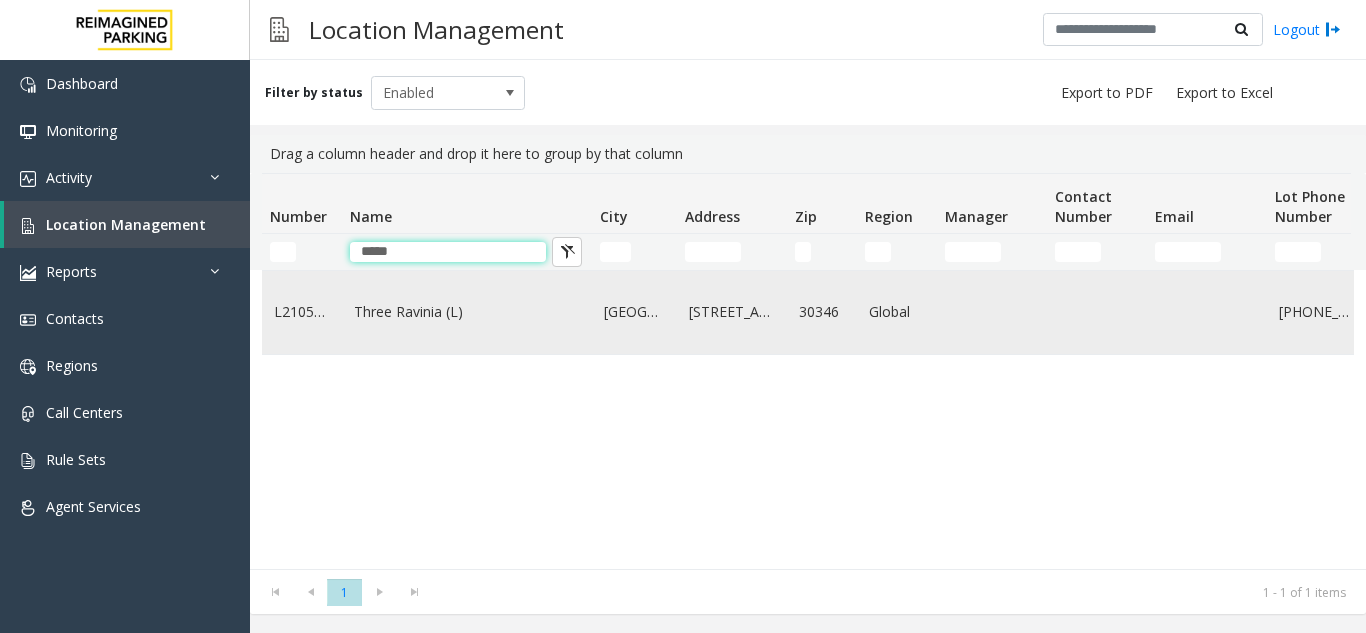 type on "*****" 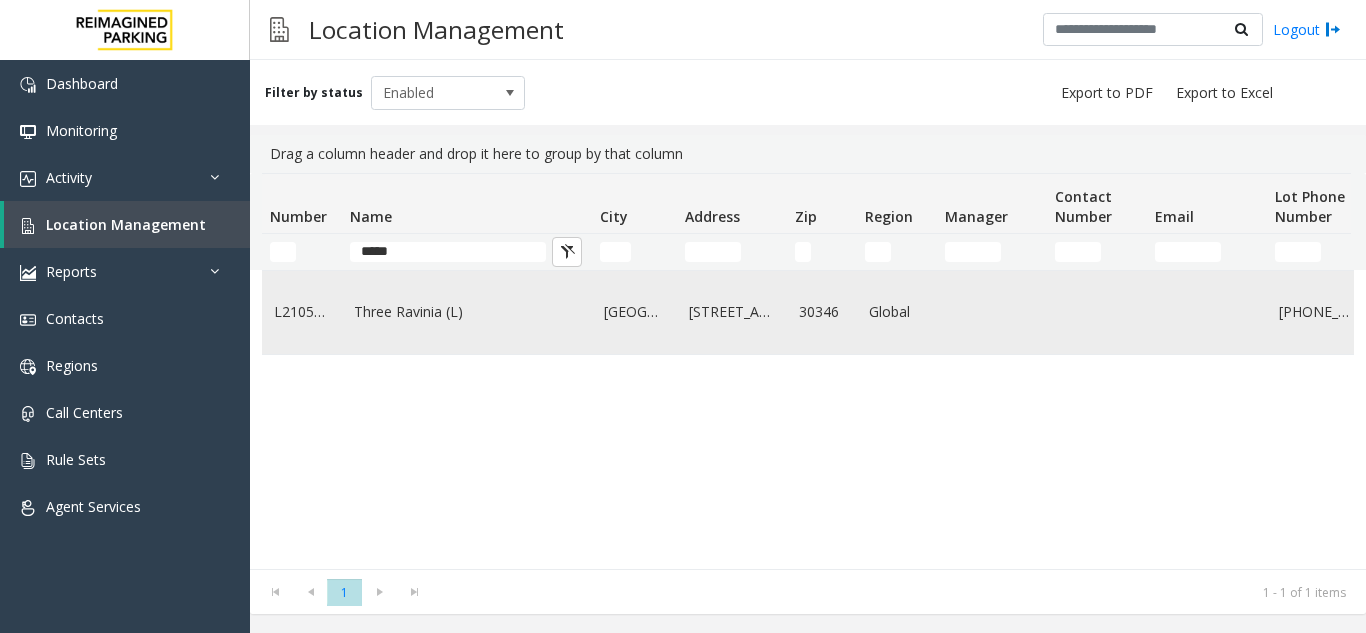 click on "Three Ravinia (L)" 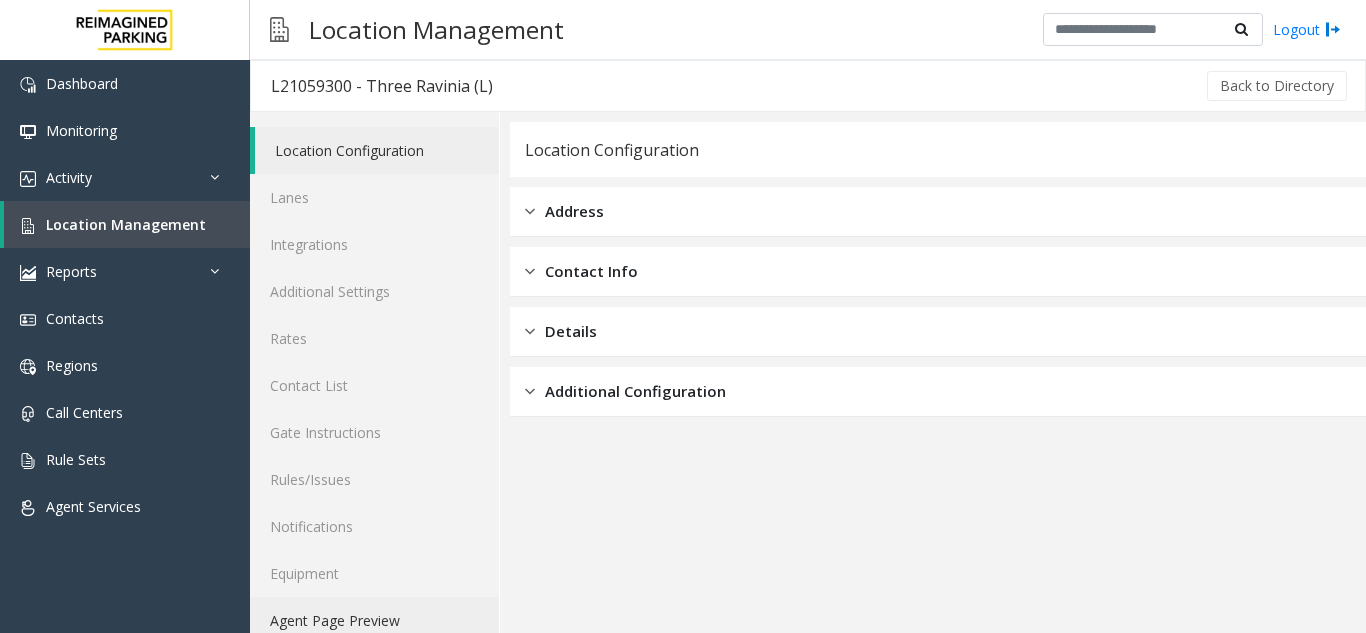 click on "Agent Page Preview" 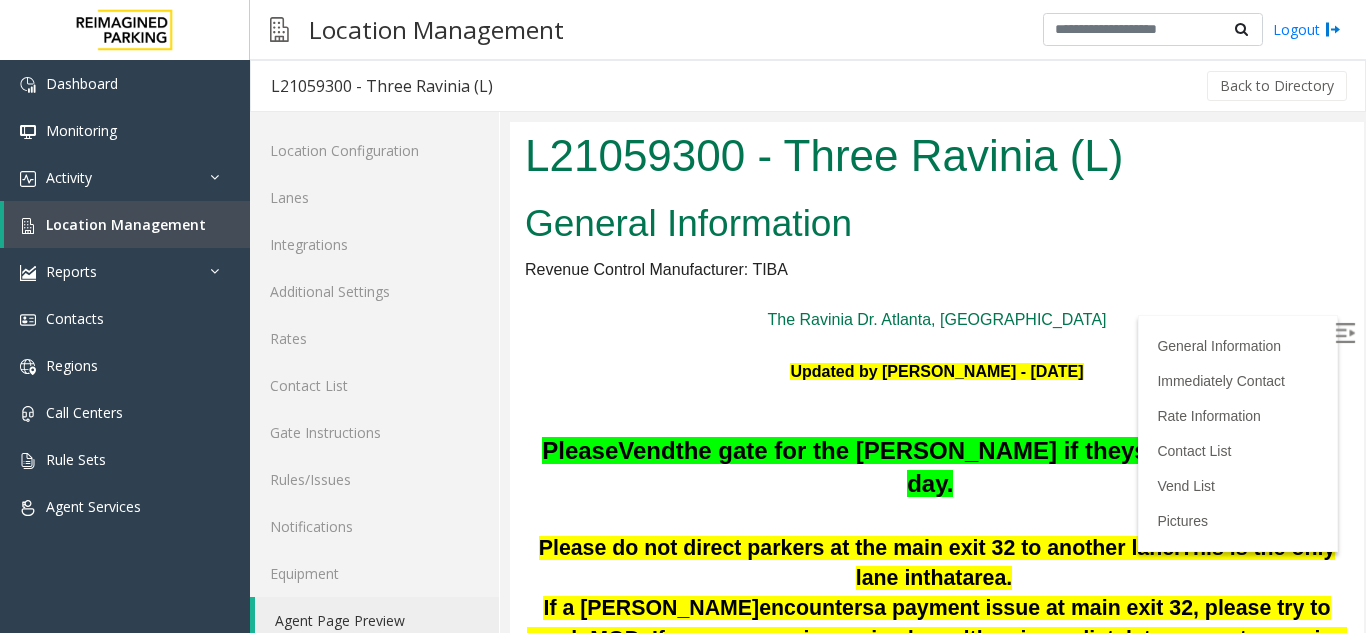 scroll, scrollTop: 0, scrollLeft: 0, axis: both 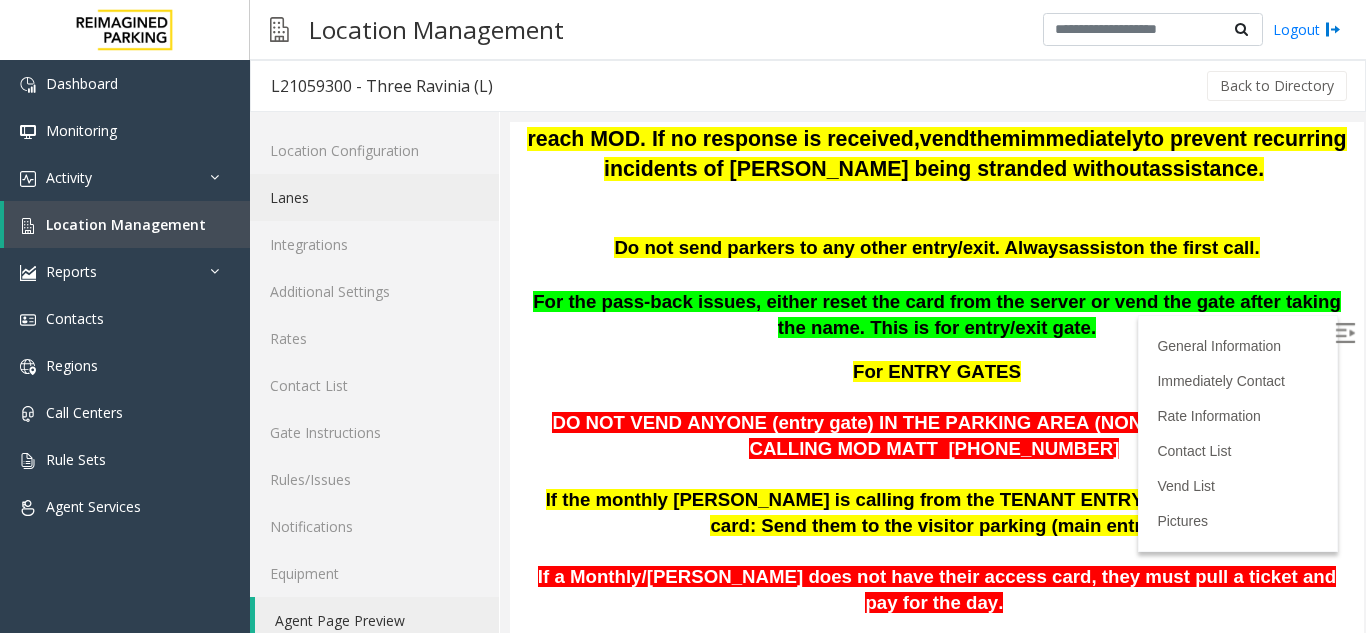 click on "Lanes" 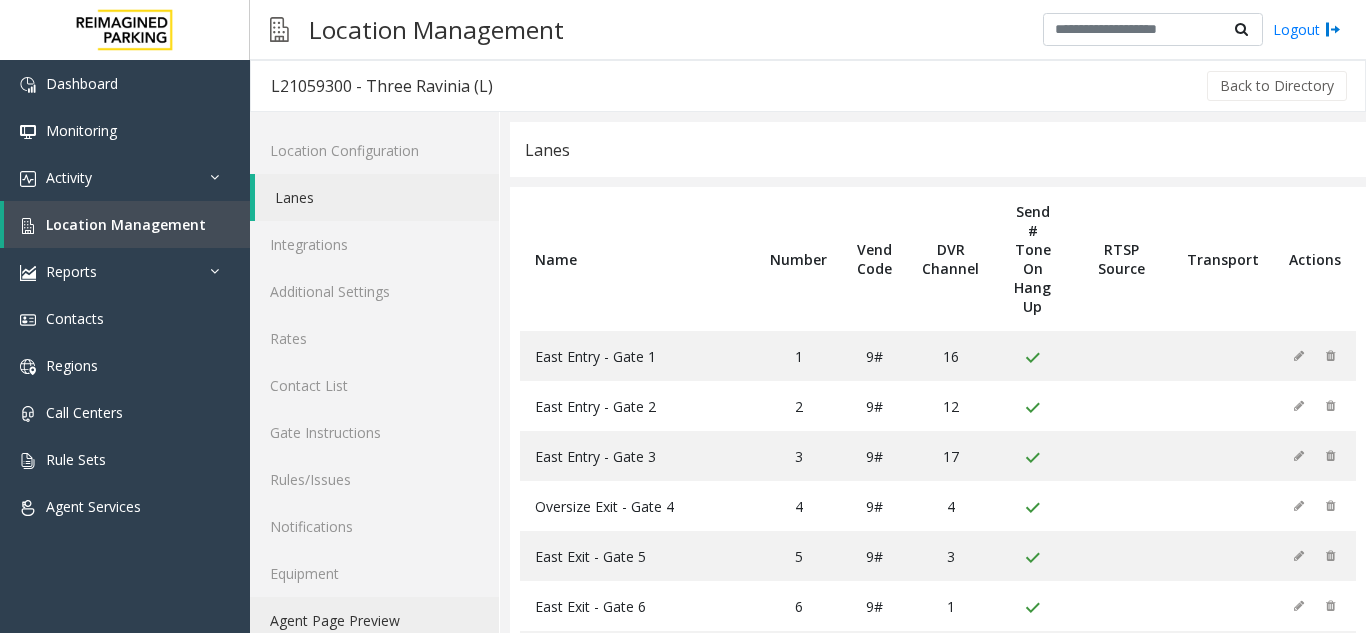 click on "Agent Page Preview" 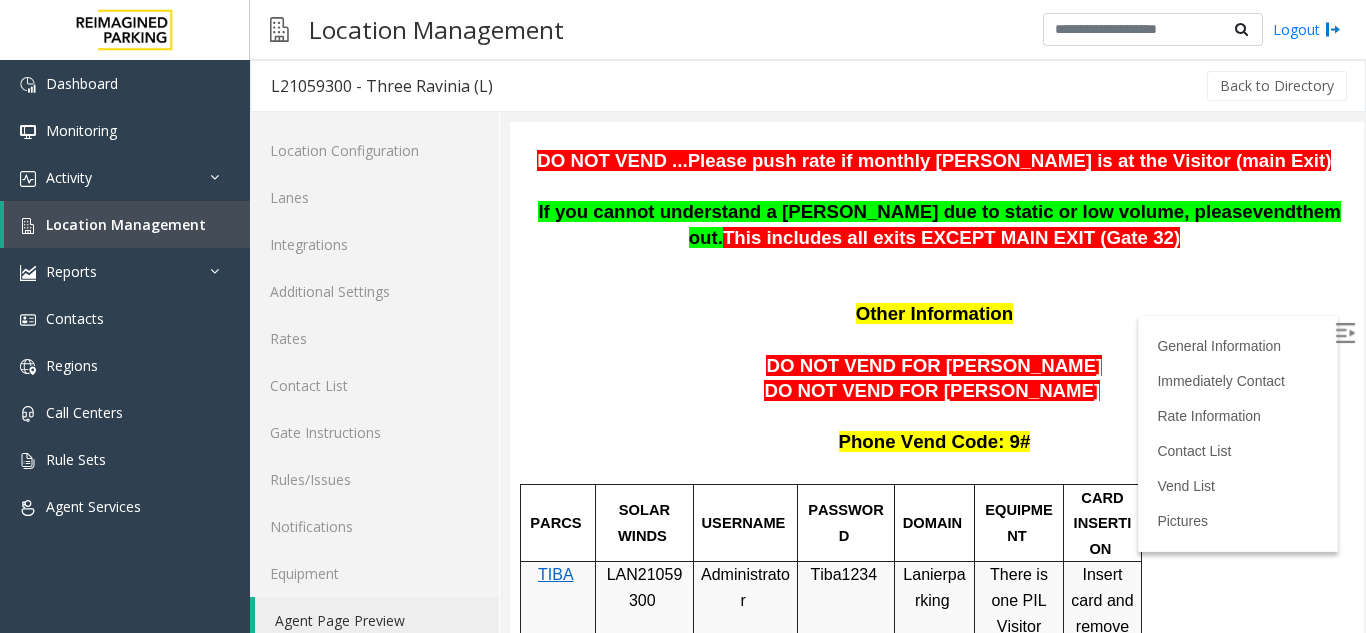scroll, scrollTop: 1400, scrollLeft: 0, axis: vertical 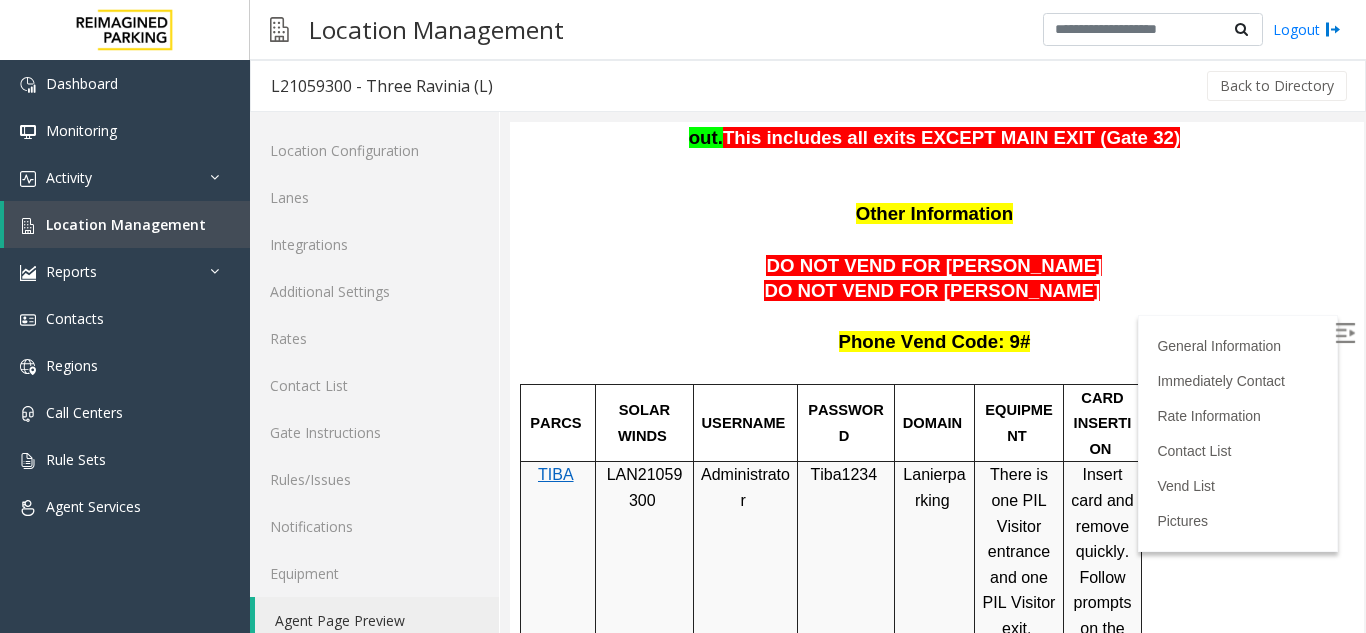 click on "LAN21059300" at bounding box center (645, 487) 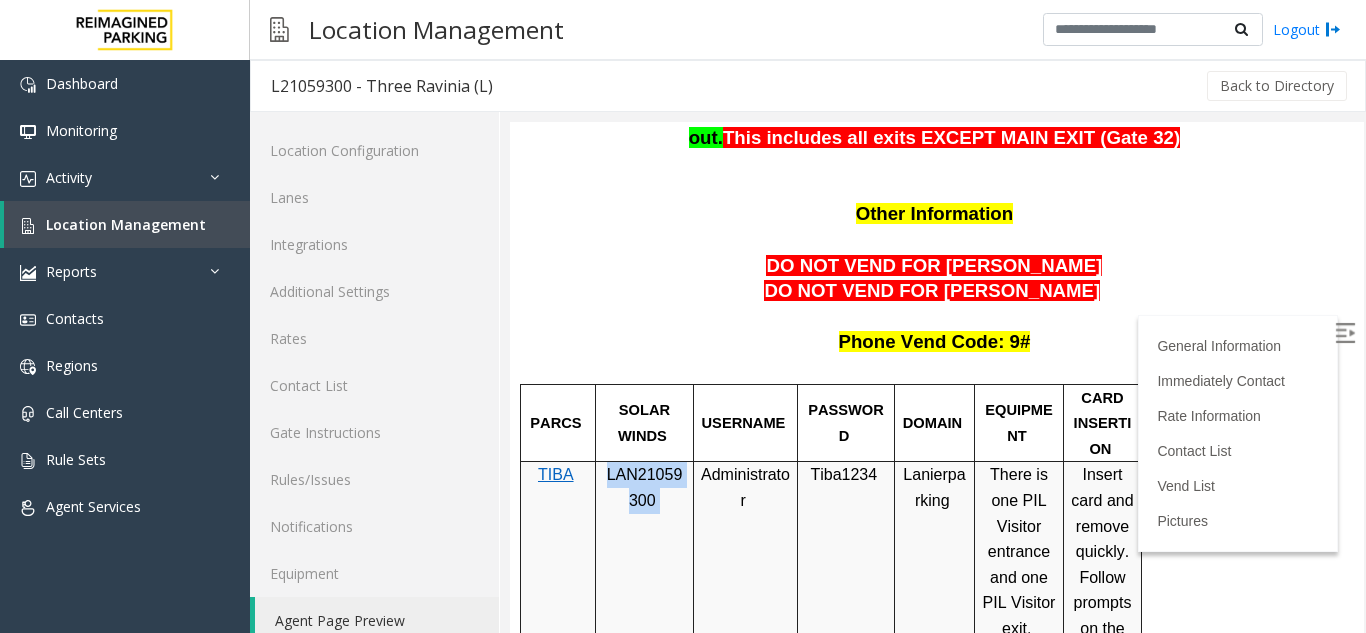click on "LAN21059300" at bounding box center [645, 487] 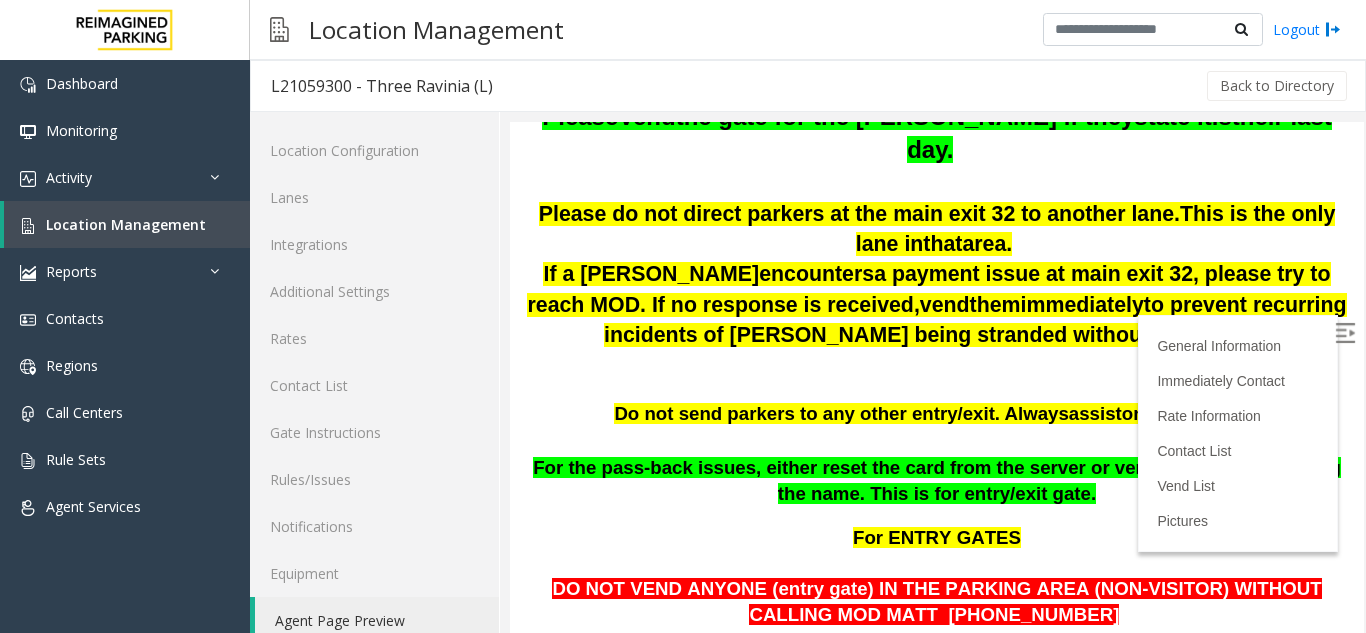 scroll, scrollTop: 300, scrollLeft: 0, axis: vertical 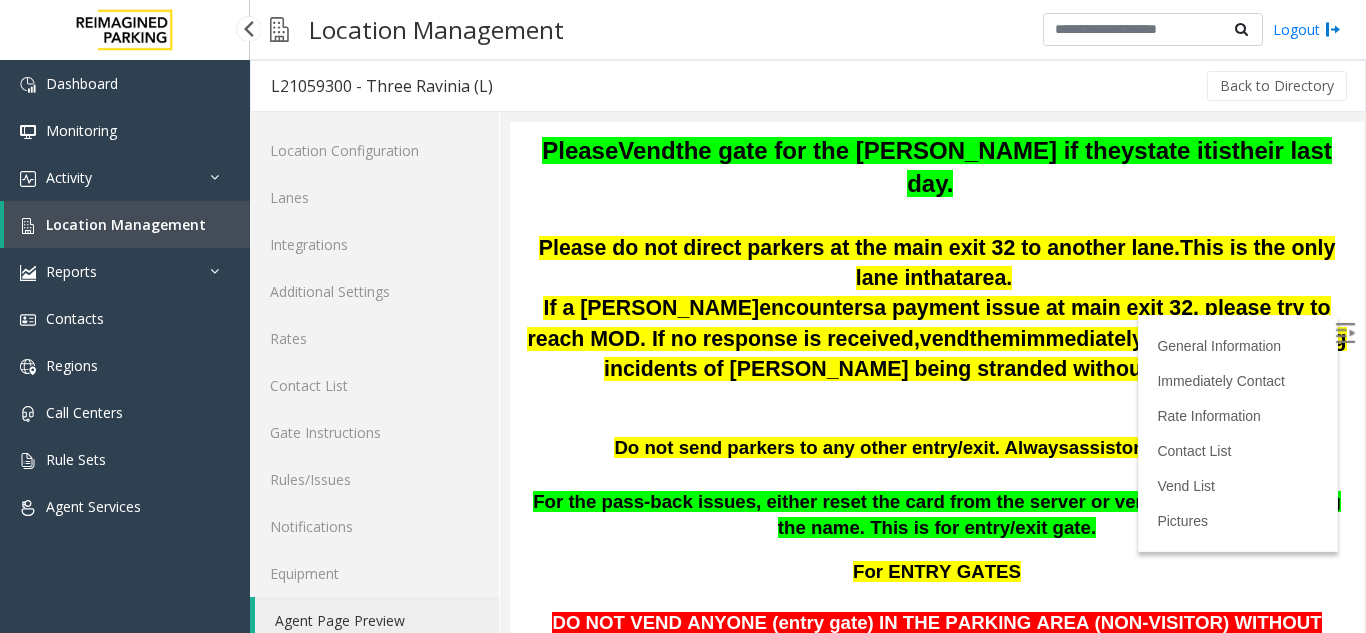 click on "Location Management" at bounding box center [126, 224] 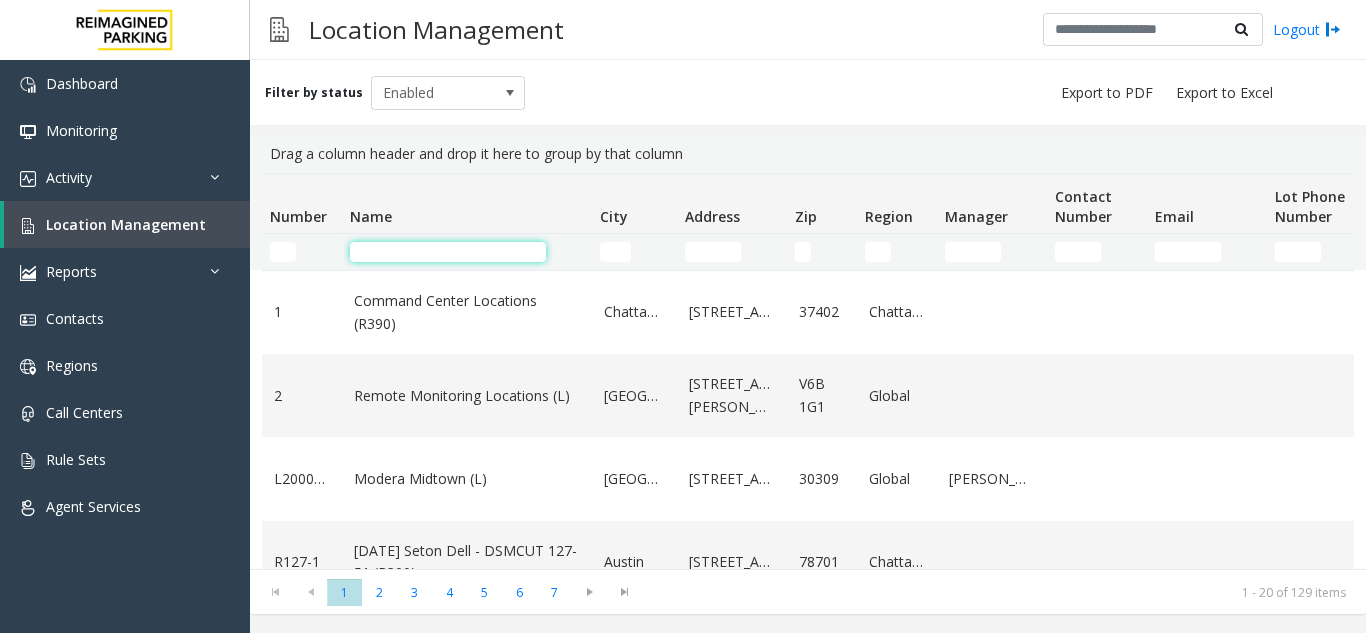 click 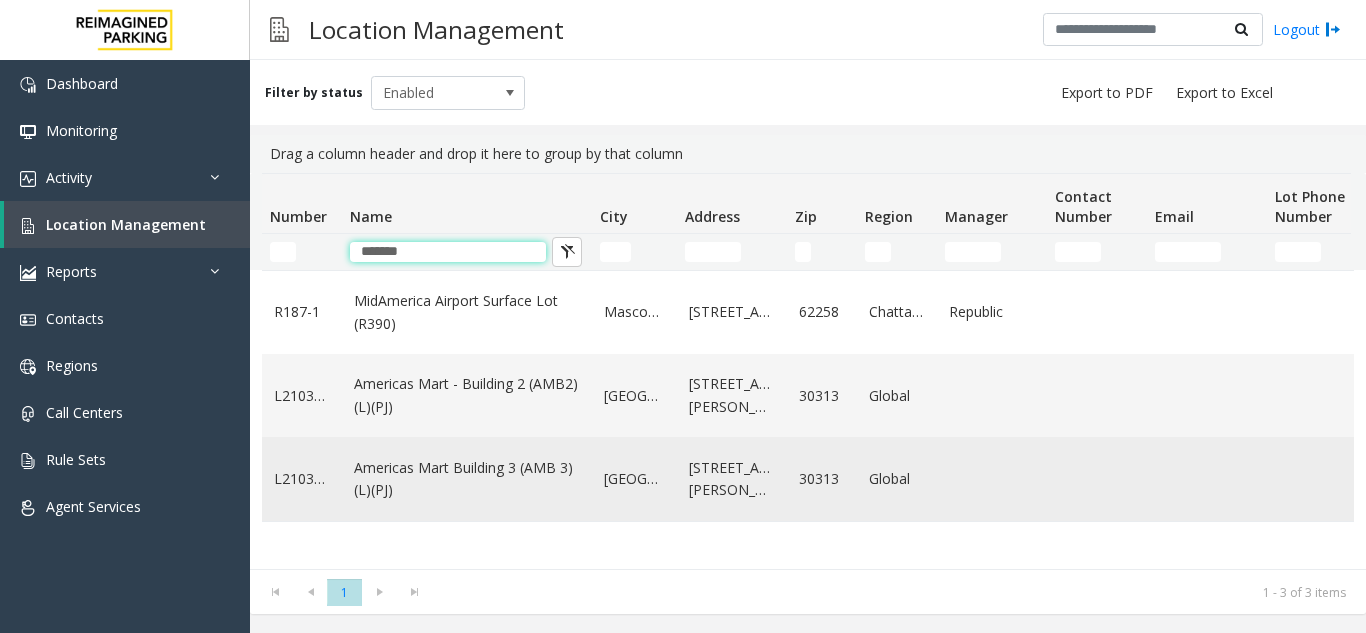 type on "*******" 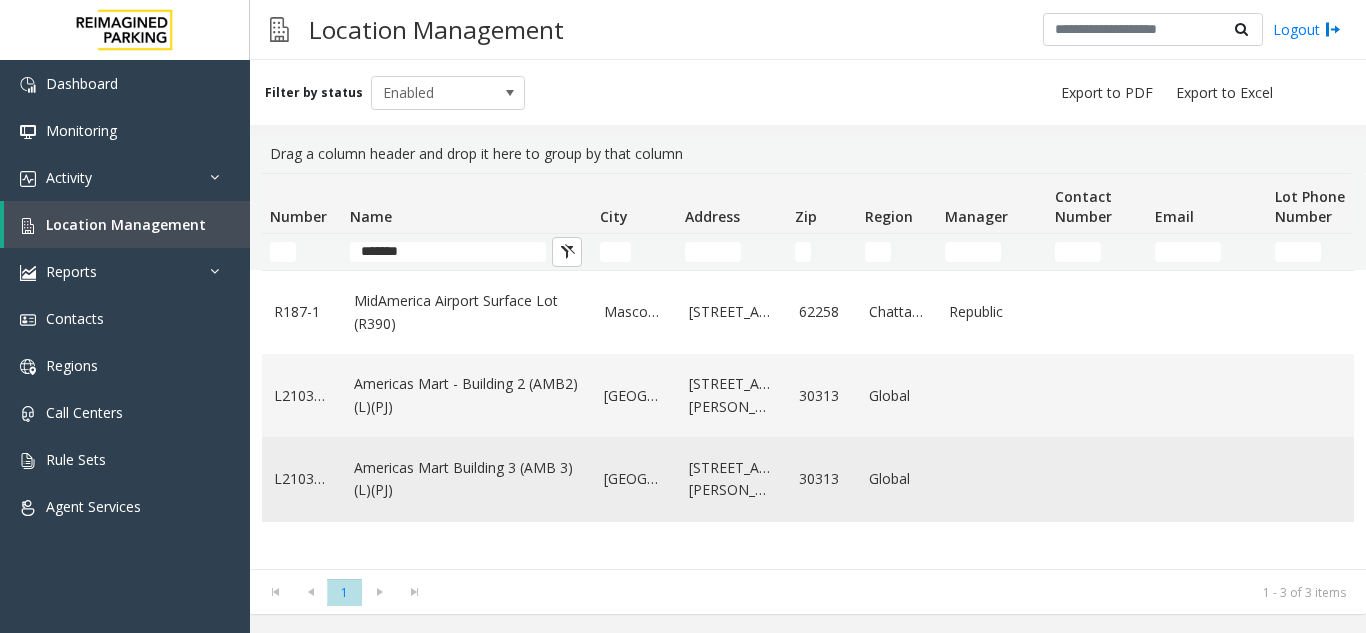 click on "Americas Mart Building  3 (AMB 3) (L)(PJ)" 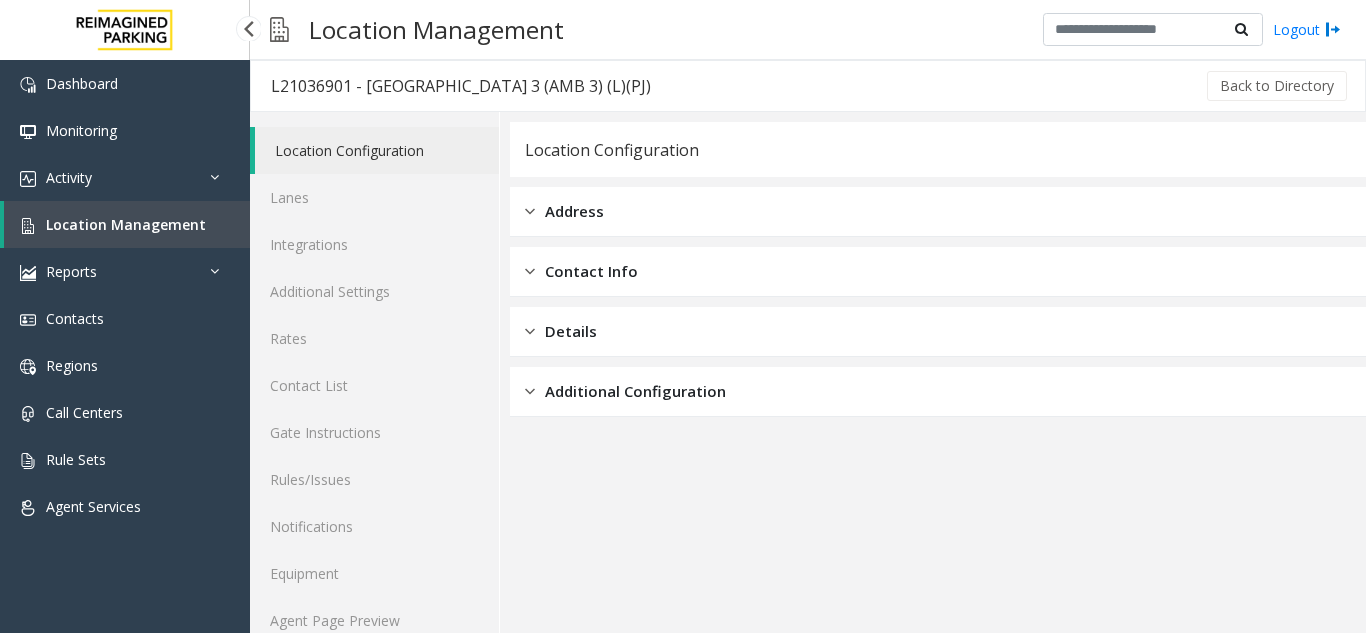 click on "Location Management" at bounding box center (127, 224) 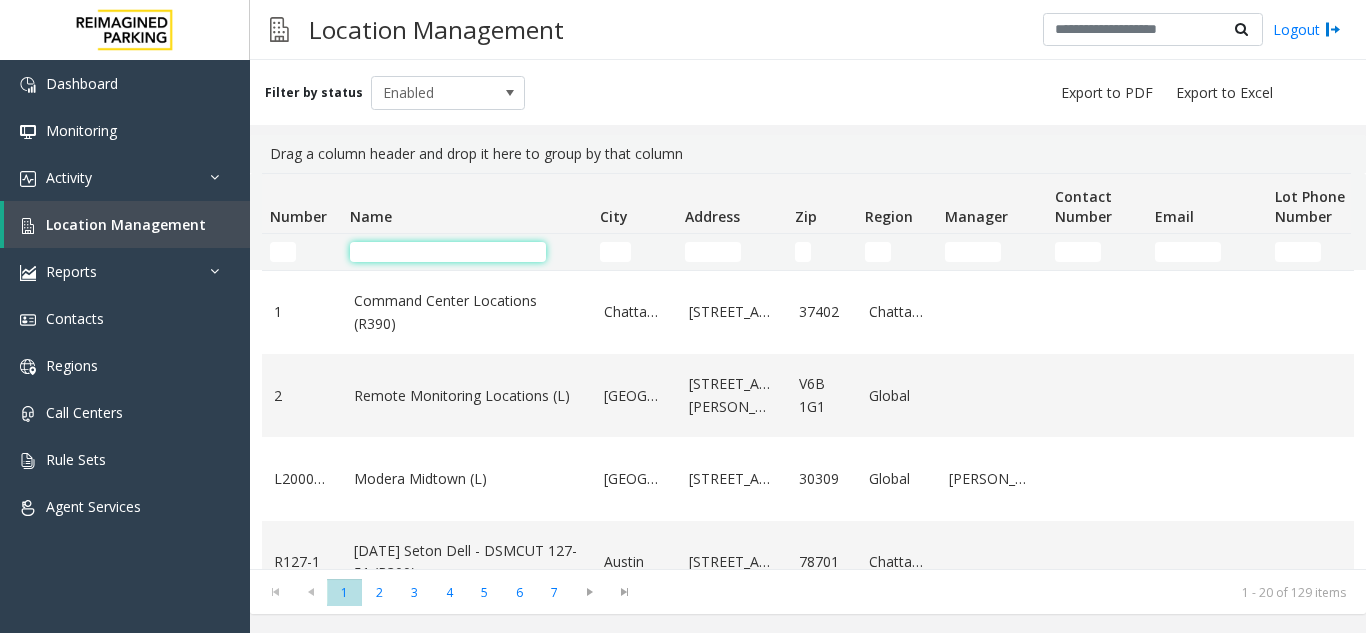 click 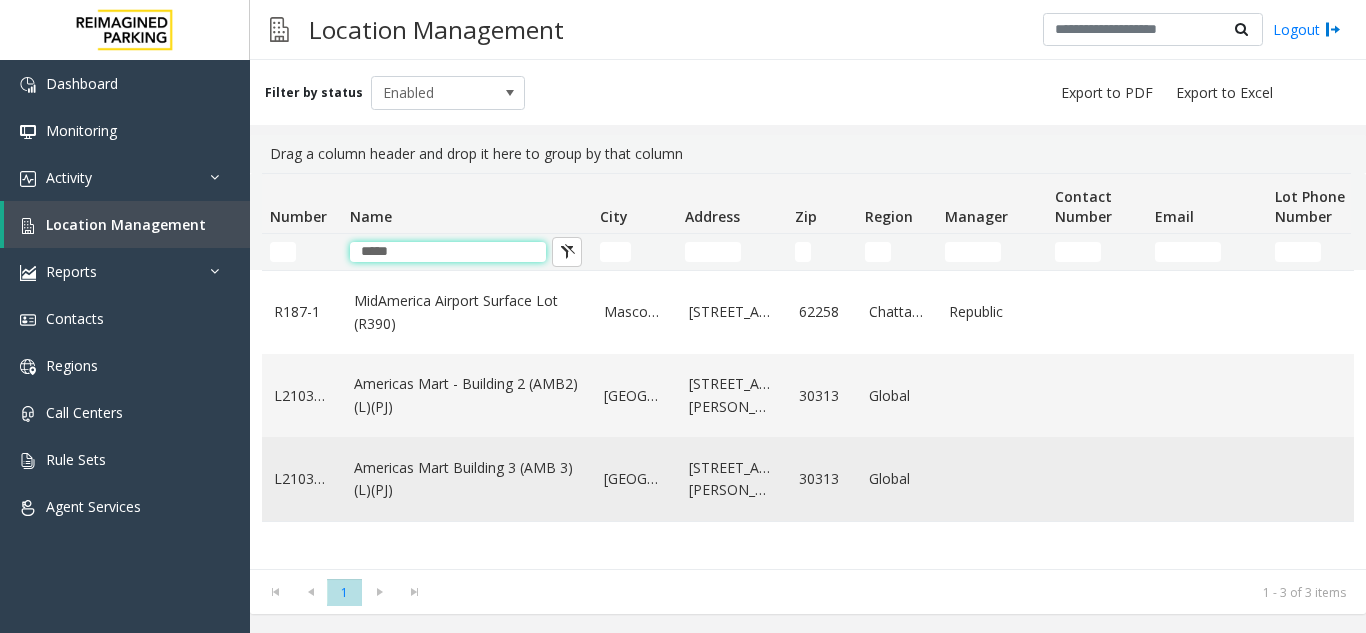 type on "*****" 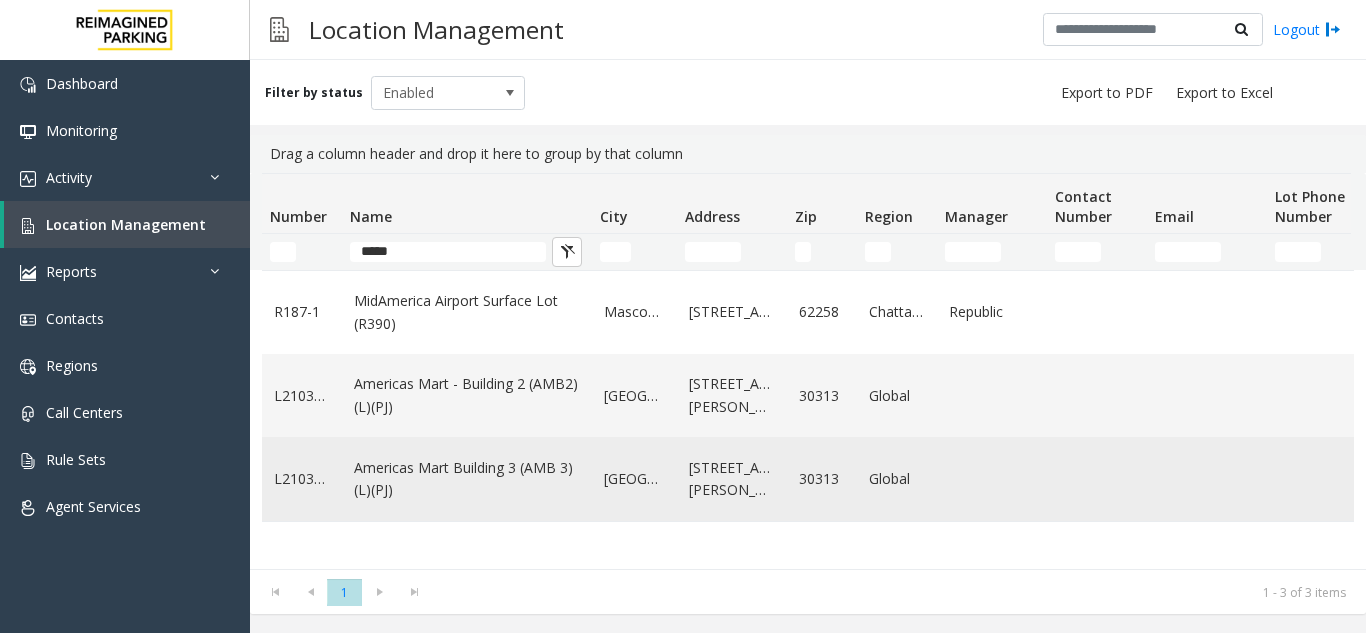 click on "Americas Mart Building  3 (AMB 3) (L)(PJ)" 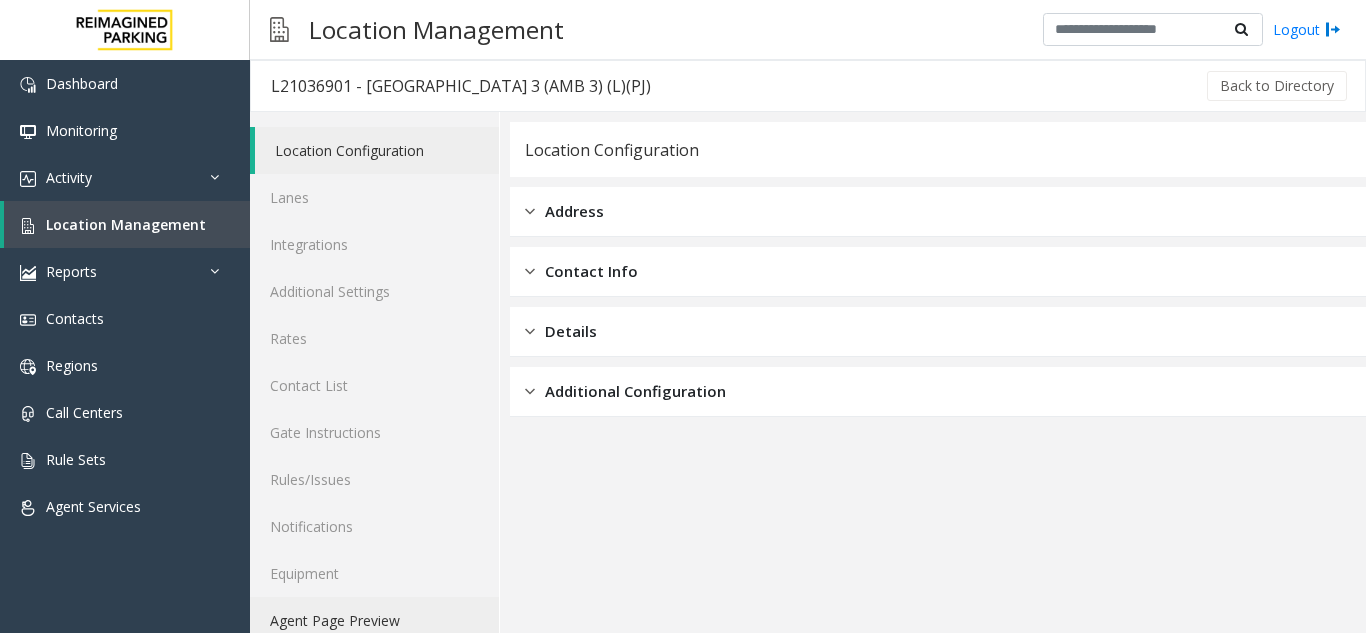 click on "Agent Page Preview" 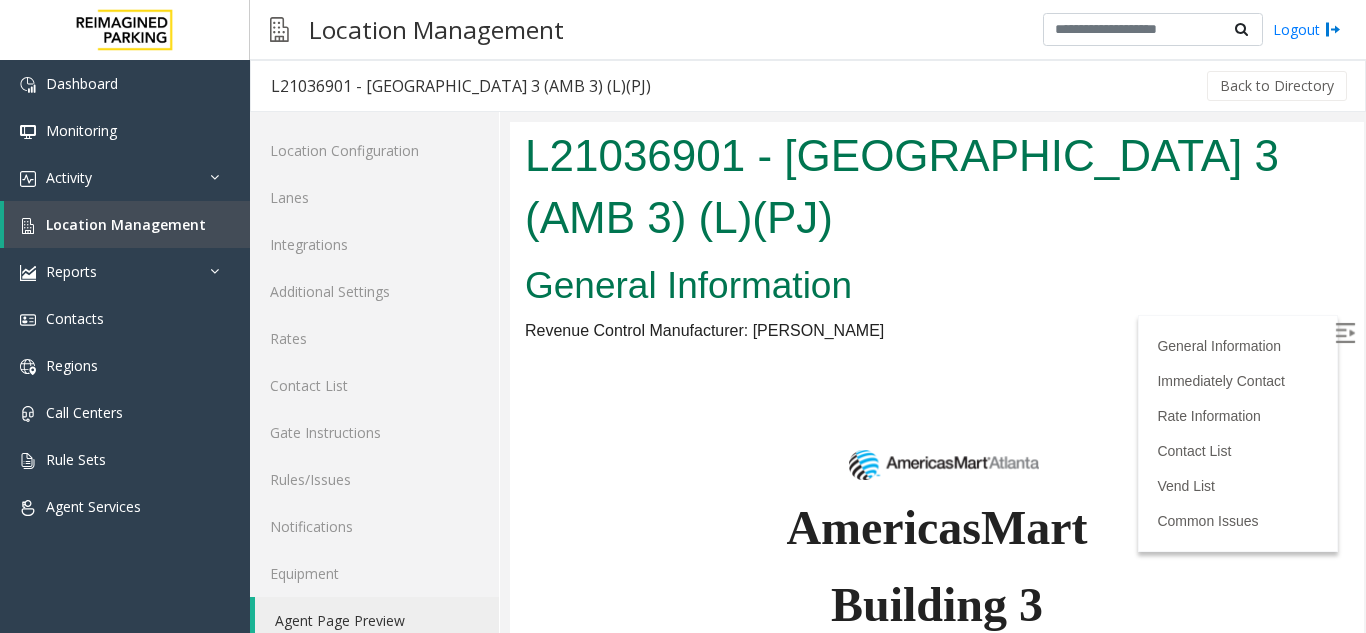 scroll, scrollTop: 0, scrollLeft: 0, axis: both 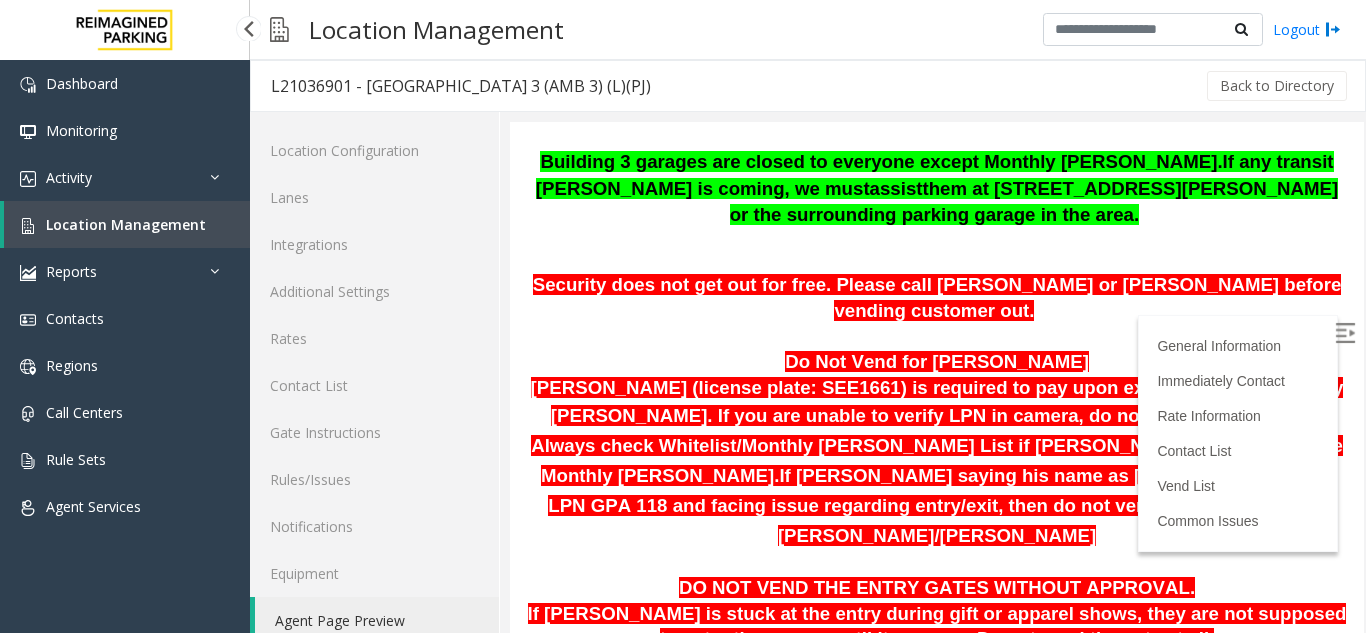 click on "Location Management" at bounding box center [126, 224] 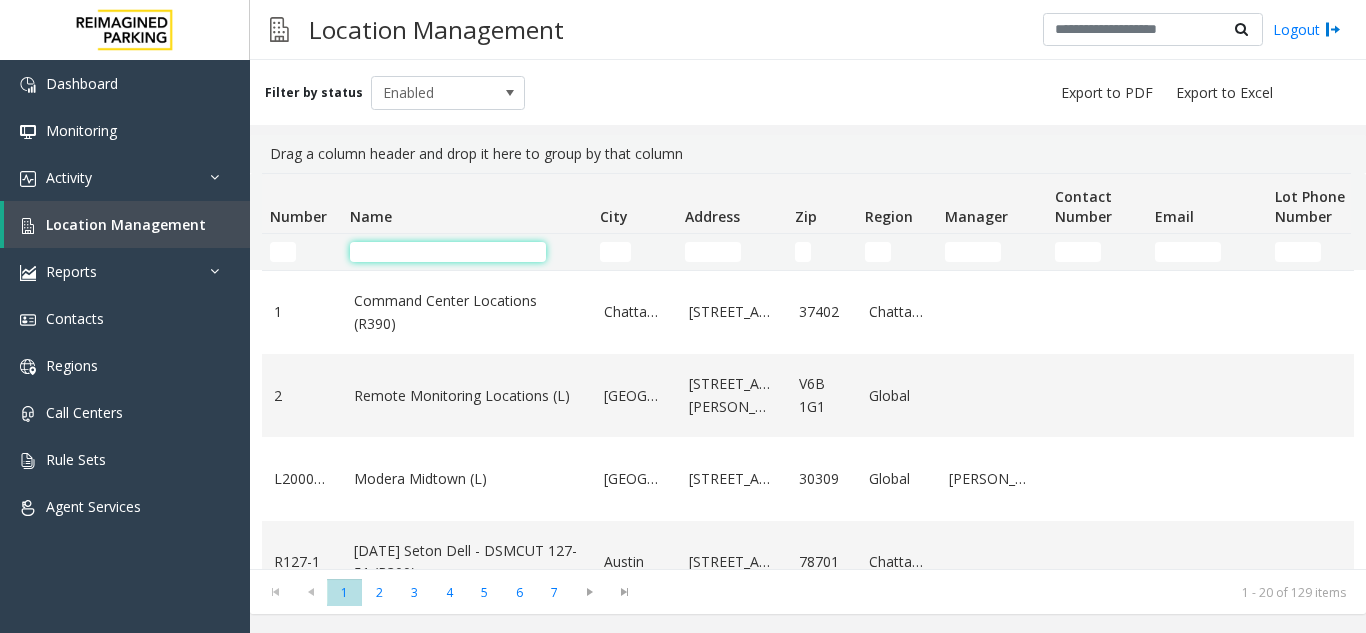 click 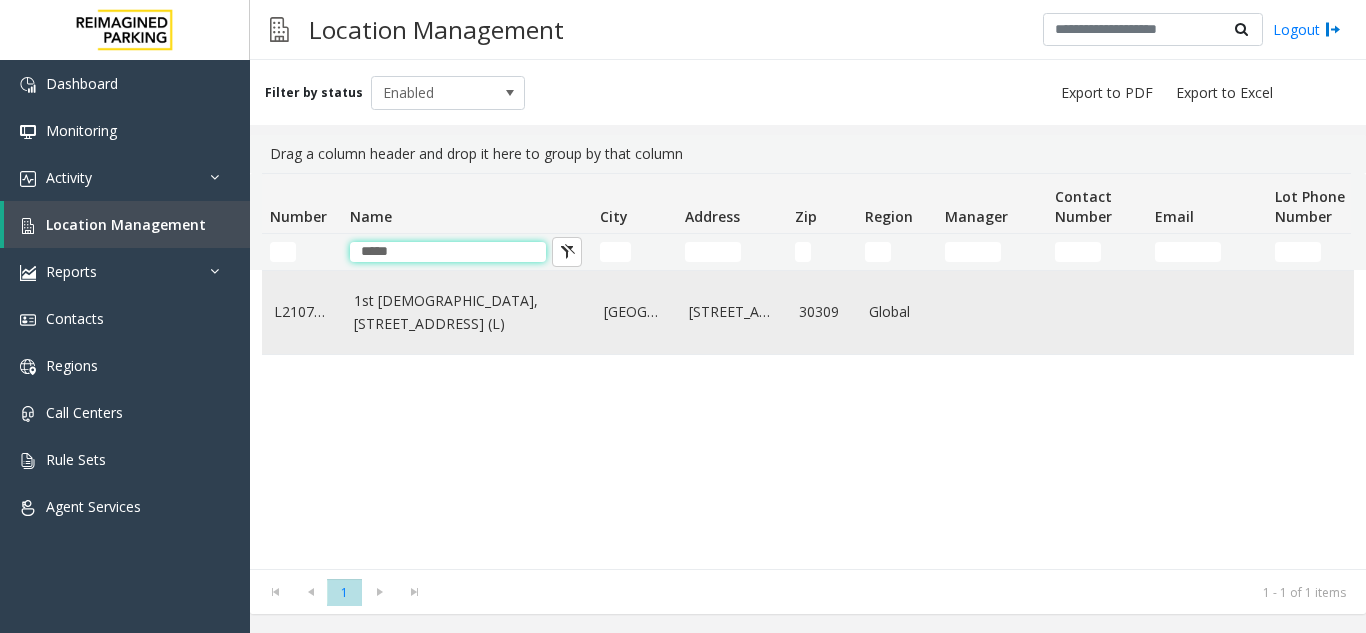 type on "*****" 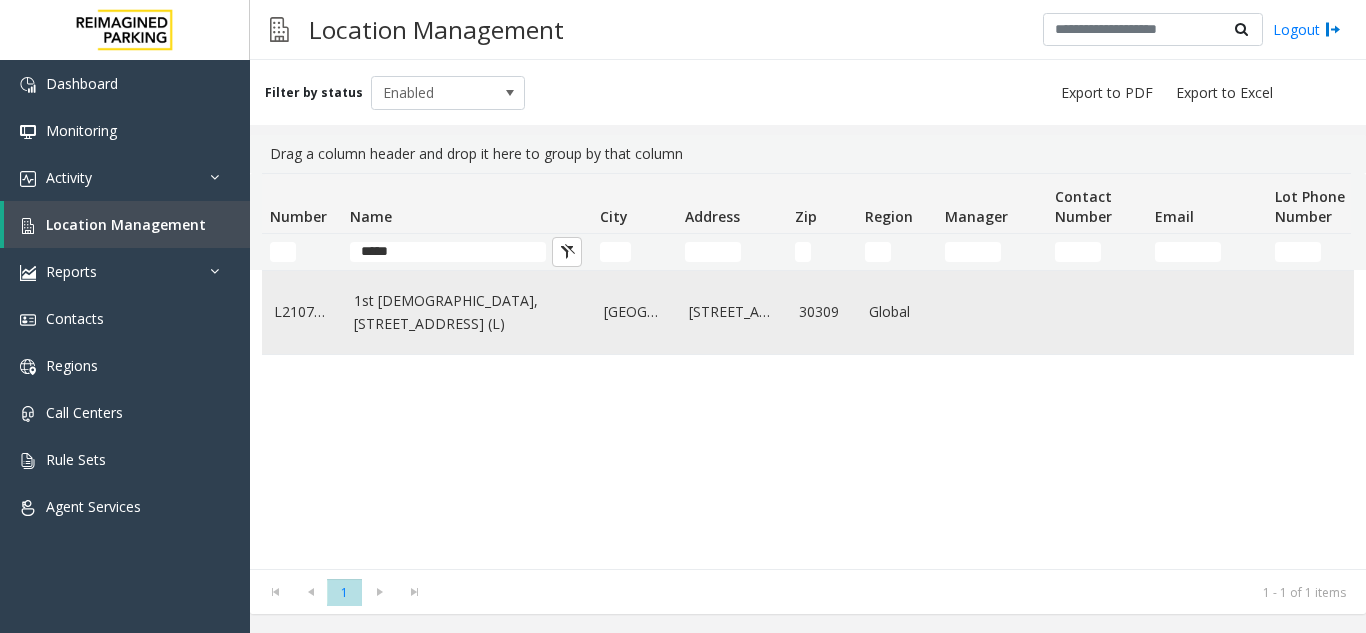 click on "1st [DEMOGRAPHIC_DATA], [STREET_ADDRESS] (L)" 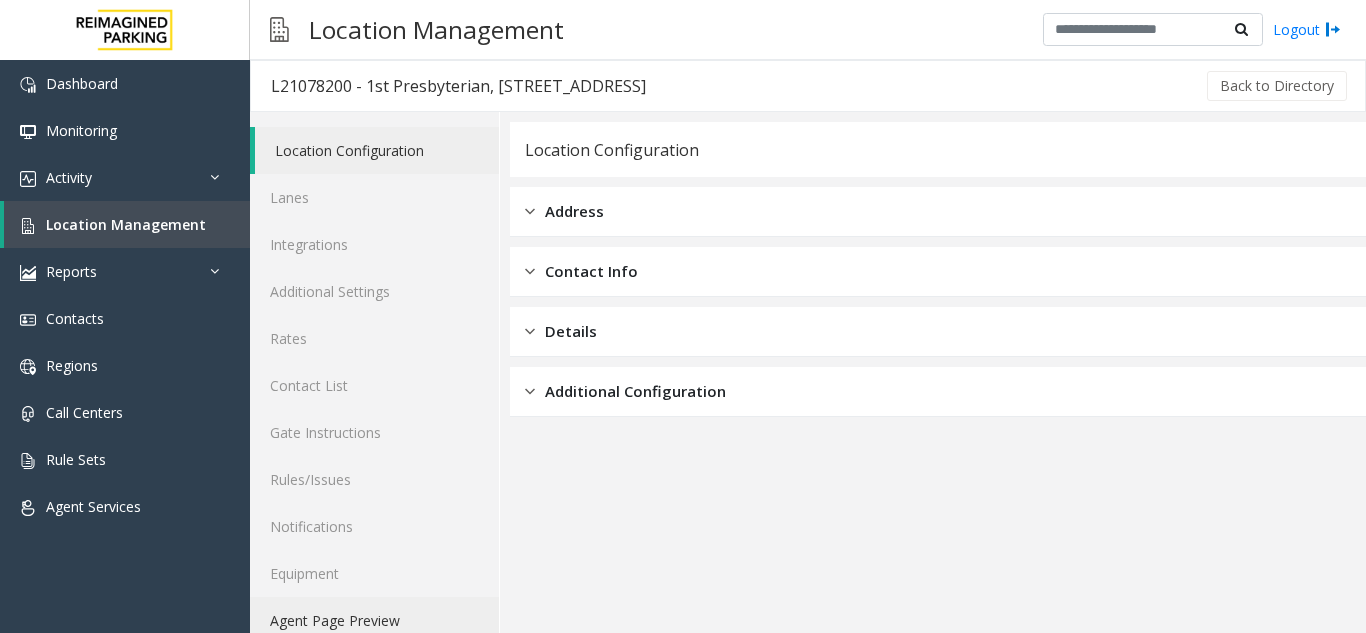 click on "Agent Page Preview" 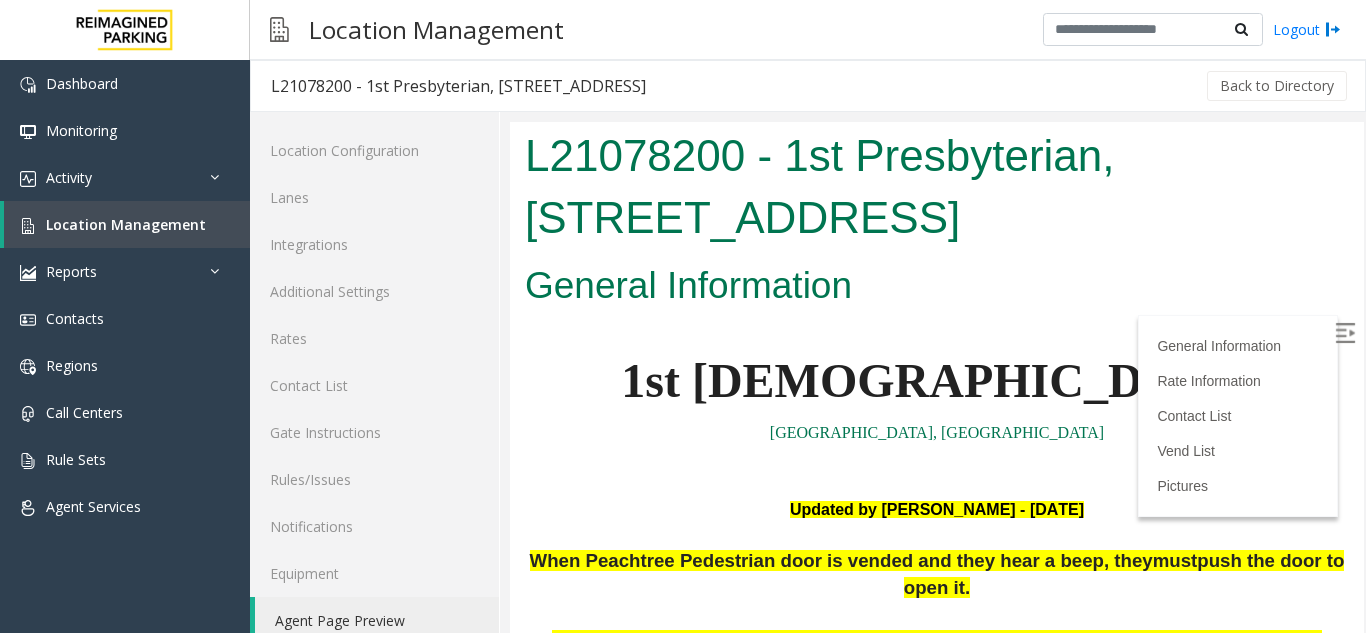 scroll, scrollTop: 0, scrollLeft: 0, axis: both 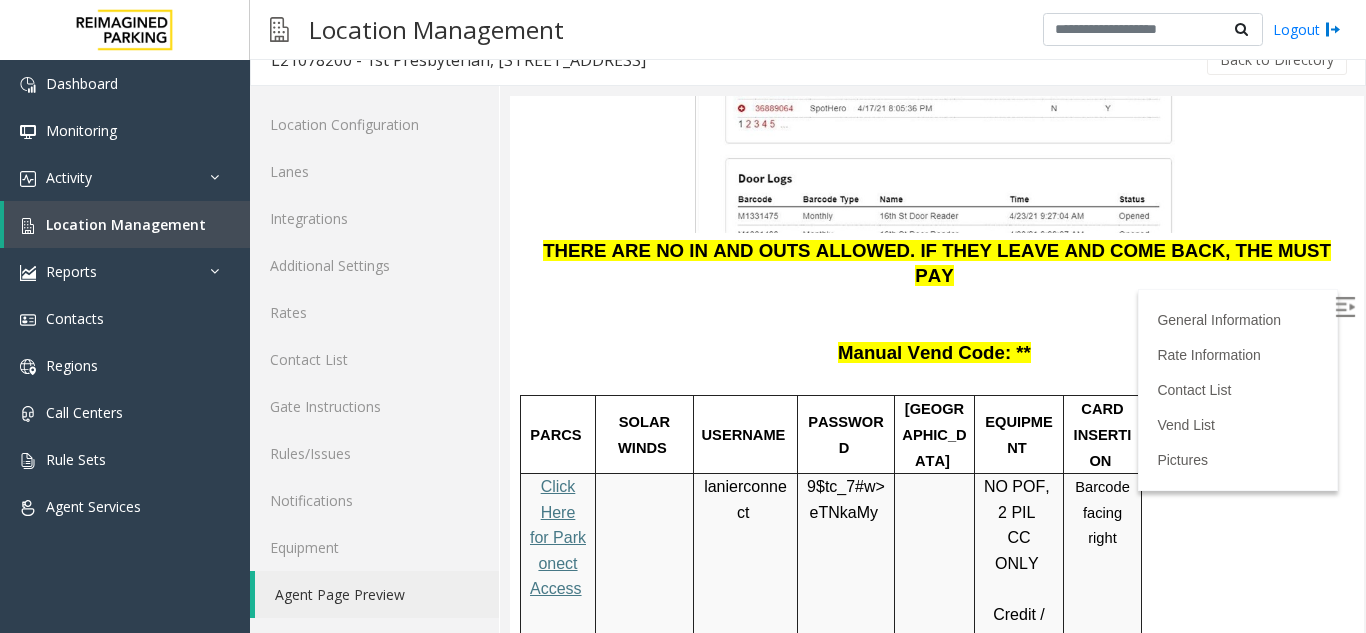 click on "Click Here for Parkonect Access" at bounding box center (558, 537) 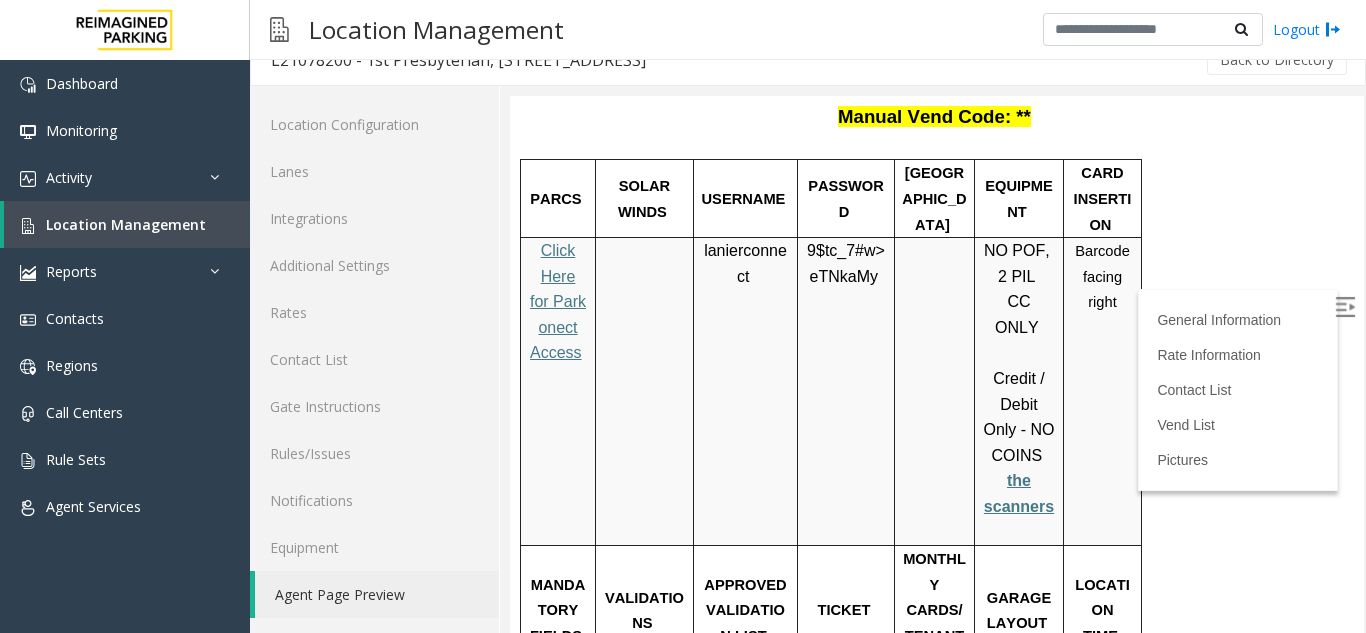 scroll, scrollTop: 2702, scrollLeft: 0, axis: vertical 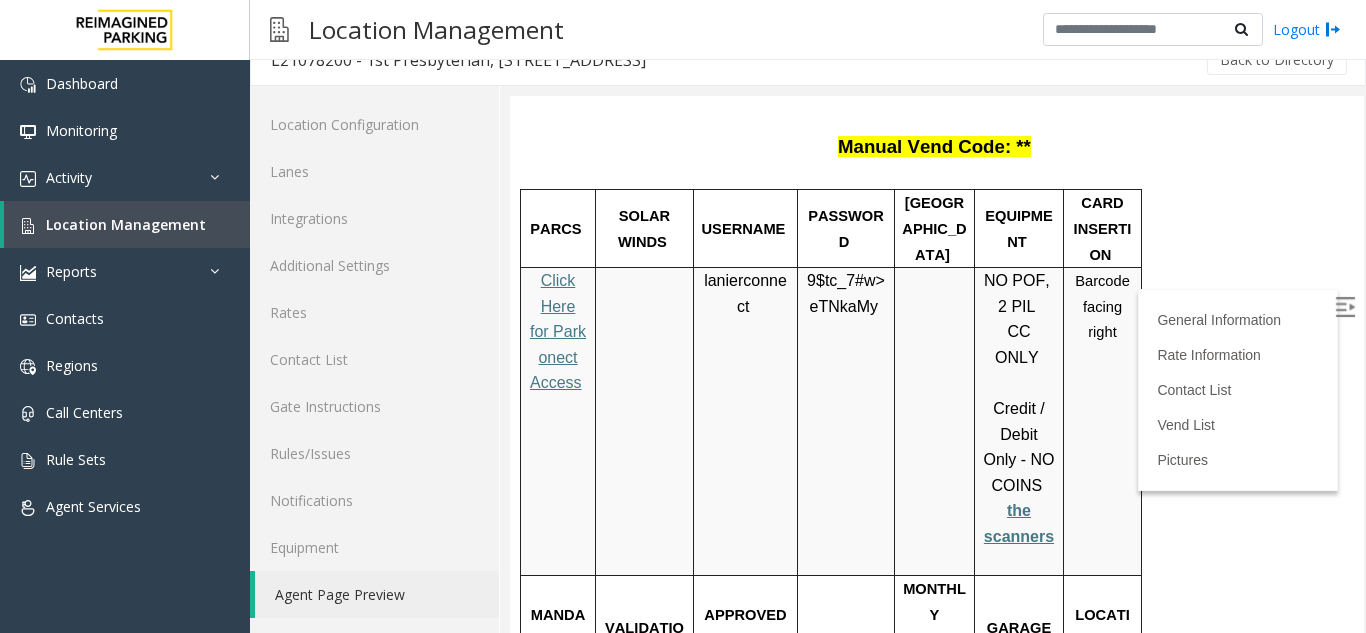 click on "Click Here for the local time" at bounding box center (1102, 768) 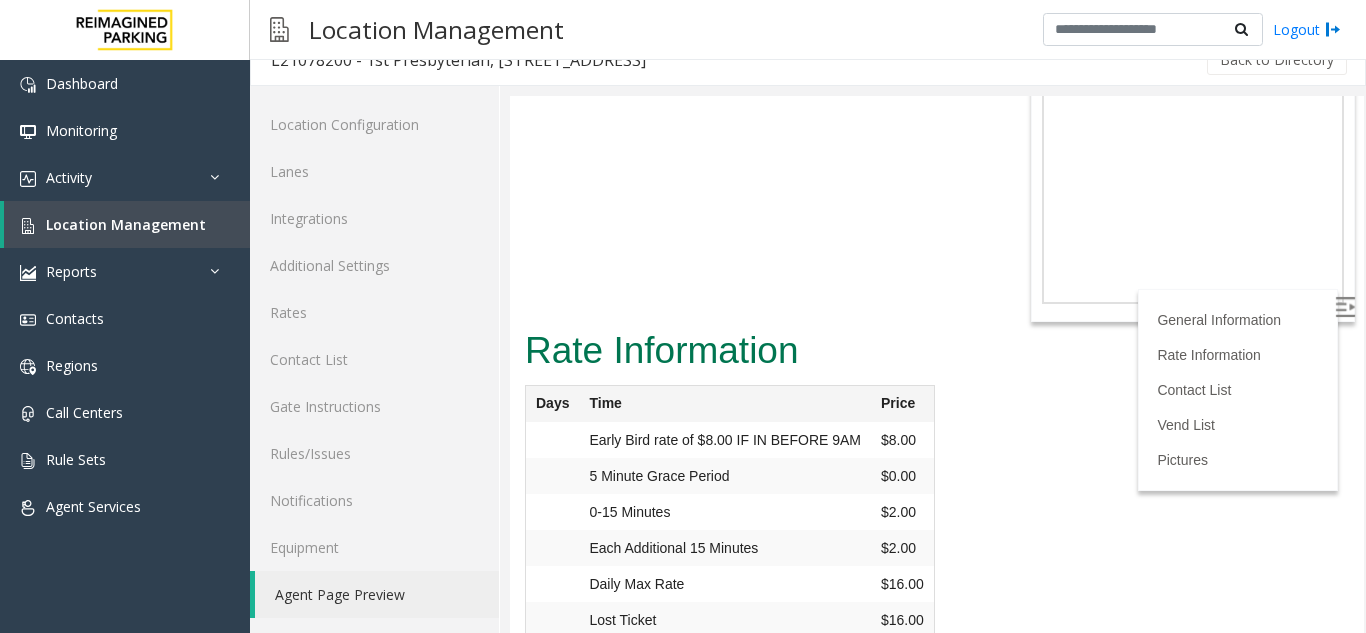scroll, scrollTop: 6302, scrollLeft: 0, axis: vertical 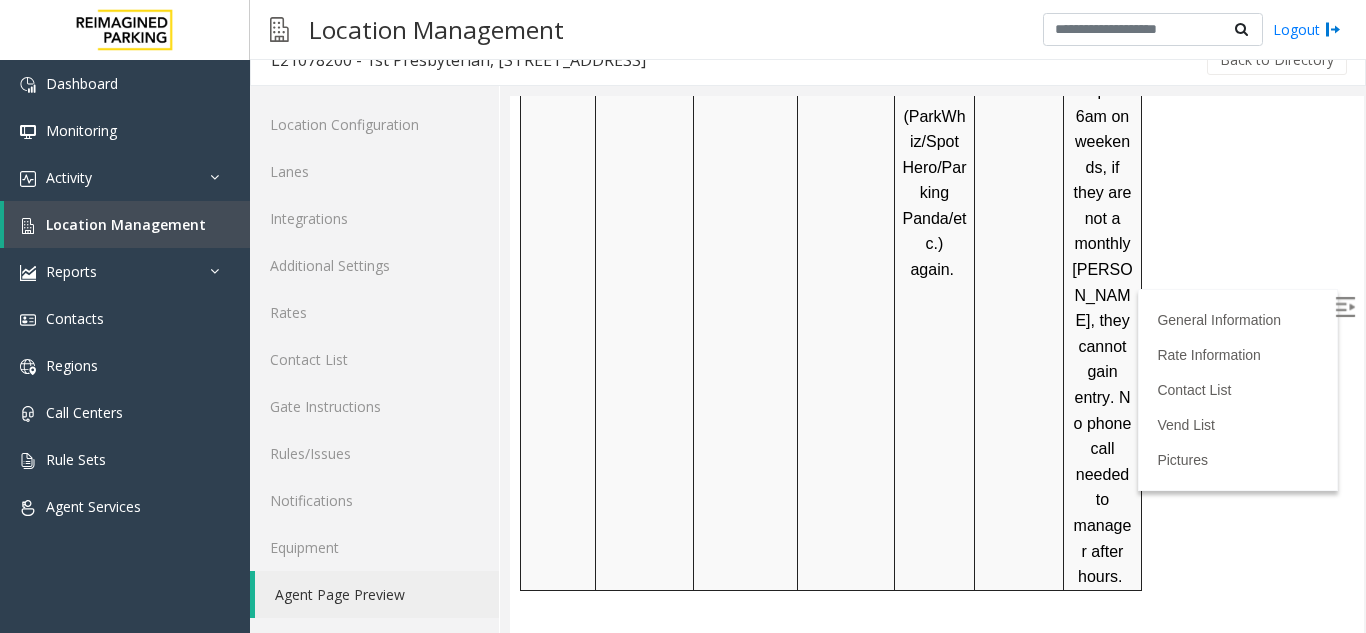 click at bounding box center (937, 618) 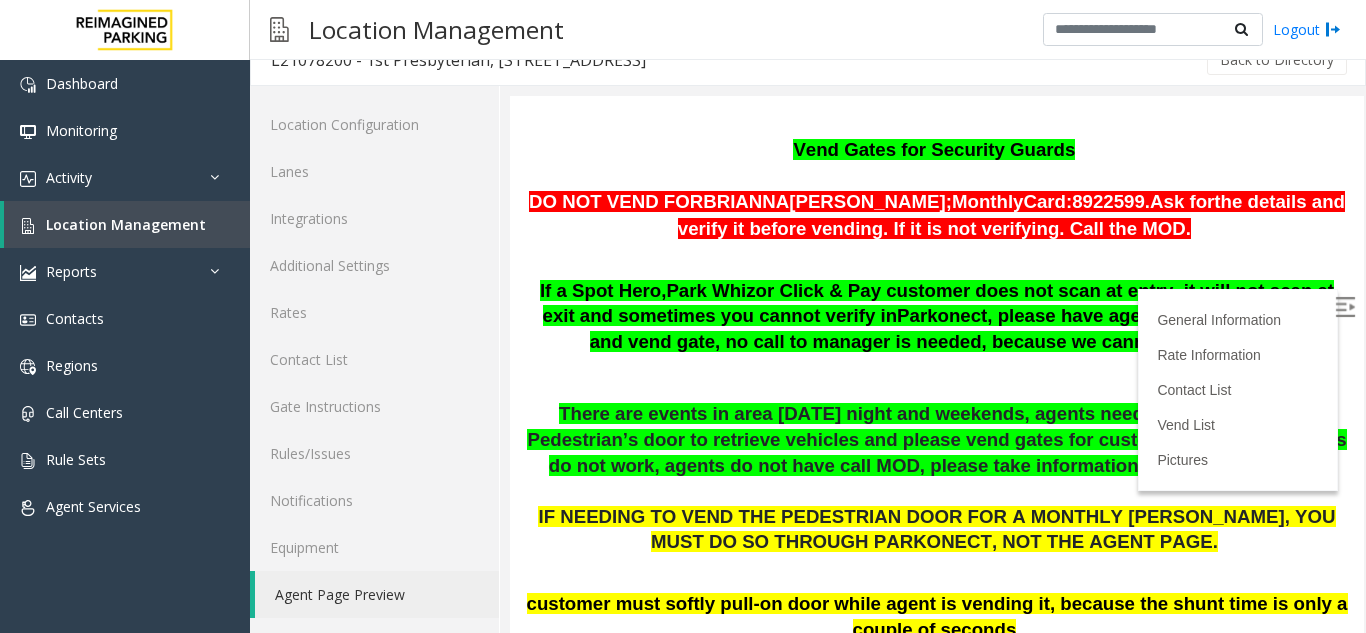 scroll, scrollTop: 1102, scrollLeft: 0, axis: vertical 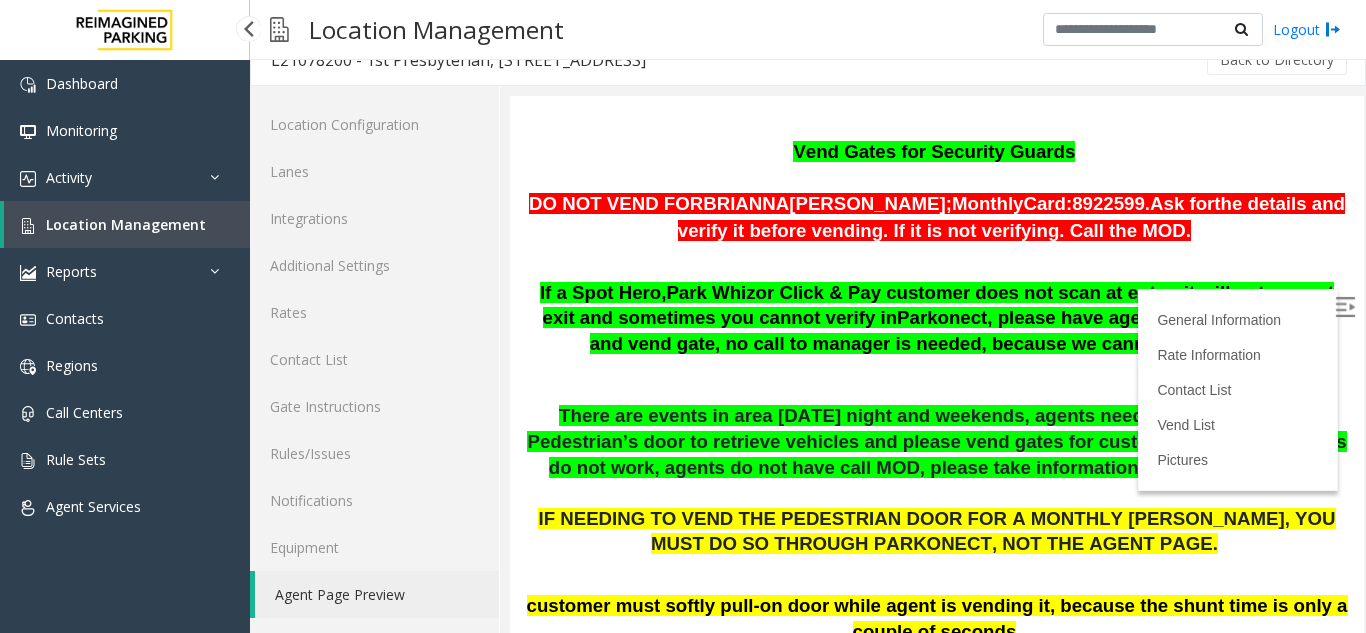 click on "Location Management" at bounding box center (127, 224) 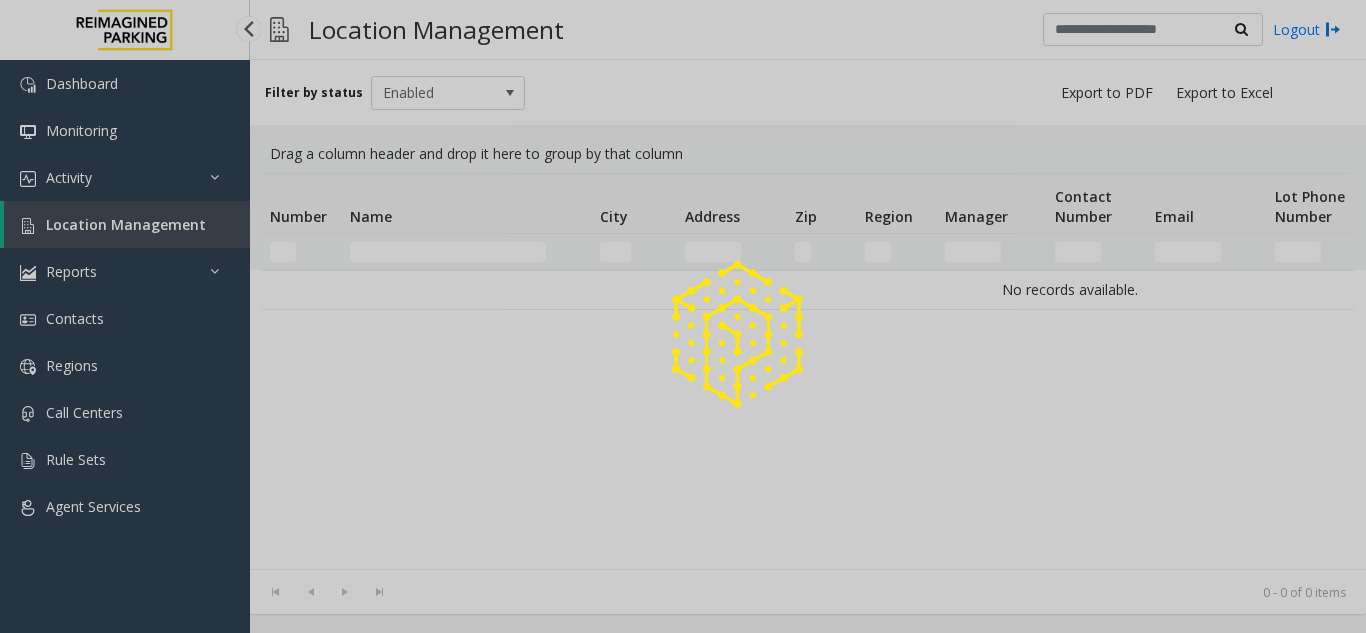 scroll, scrollTop: 0, scrollLeft: 0, axis: both 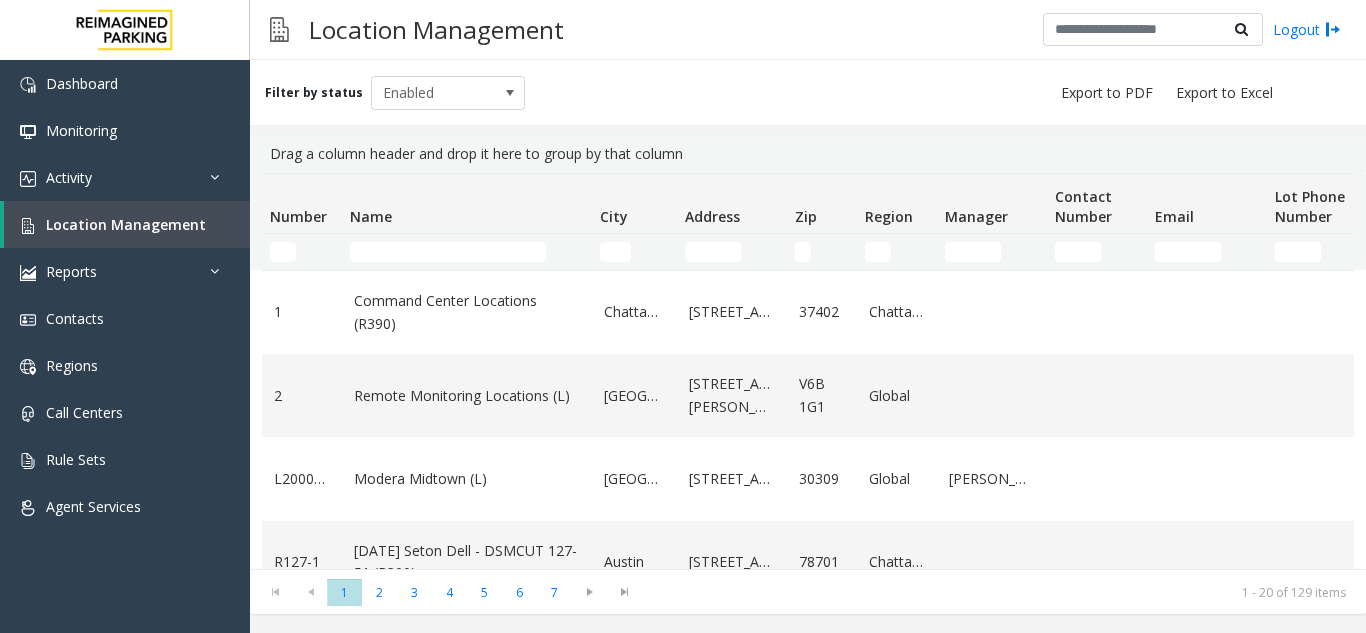 click 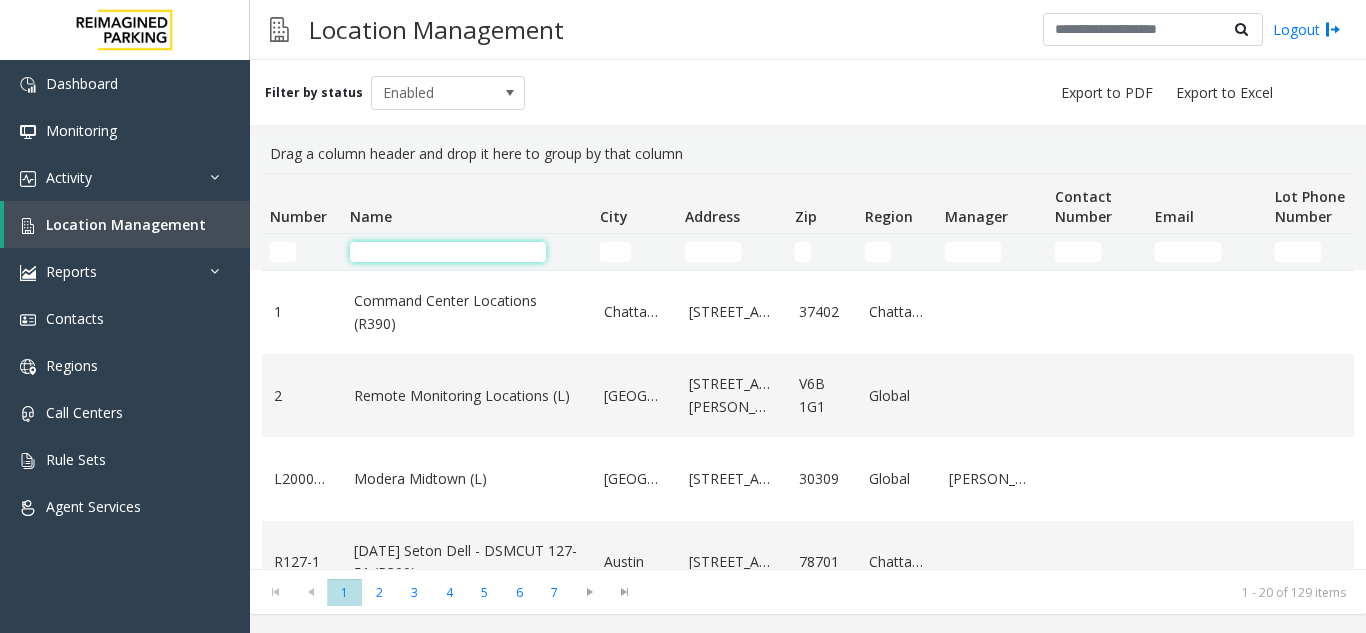 click 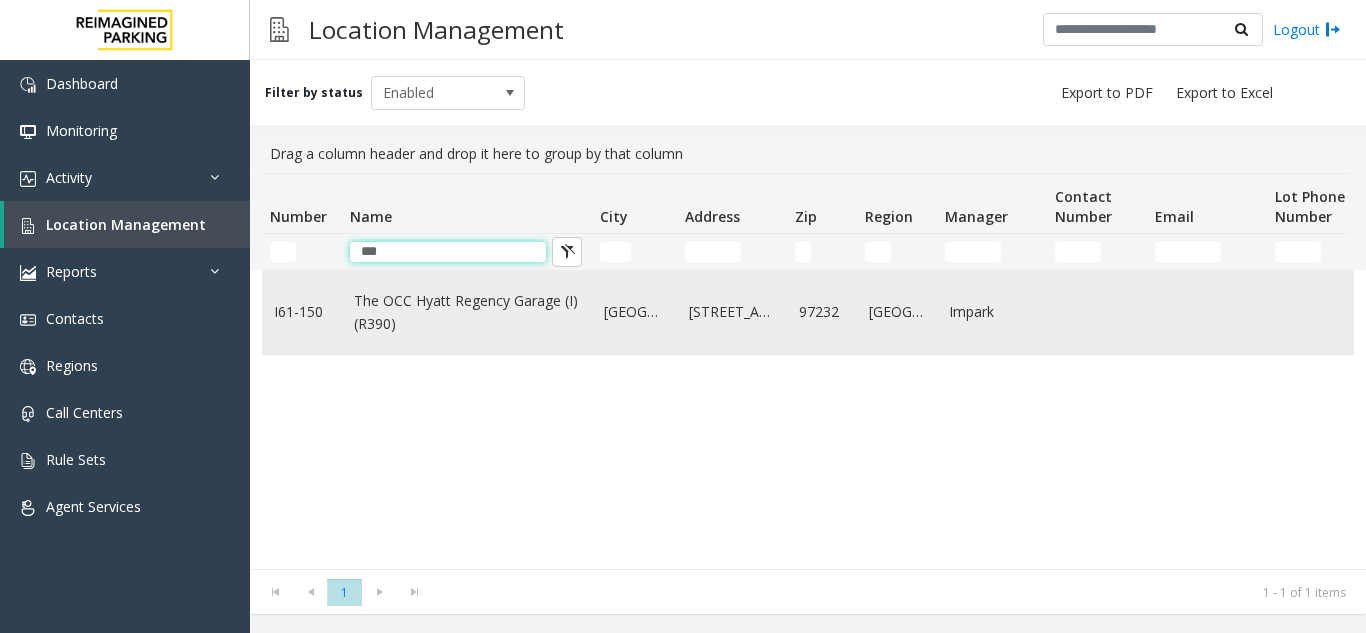 type on "***" 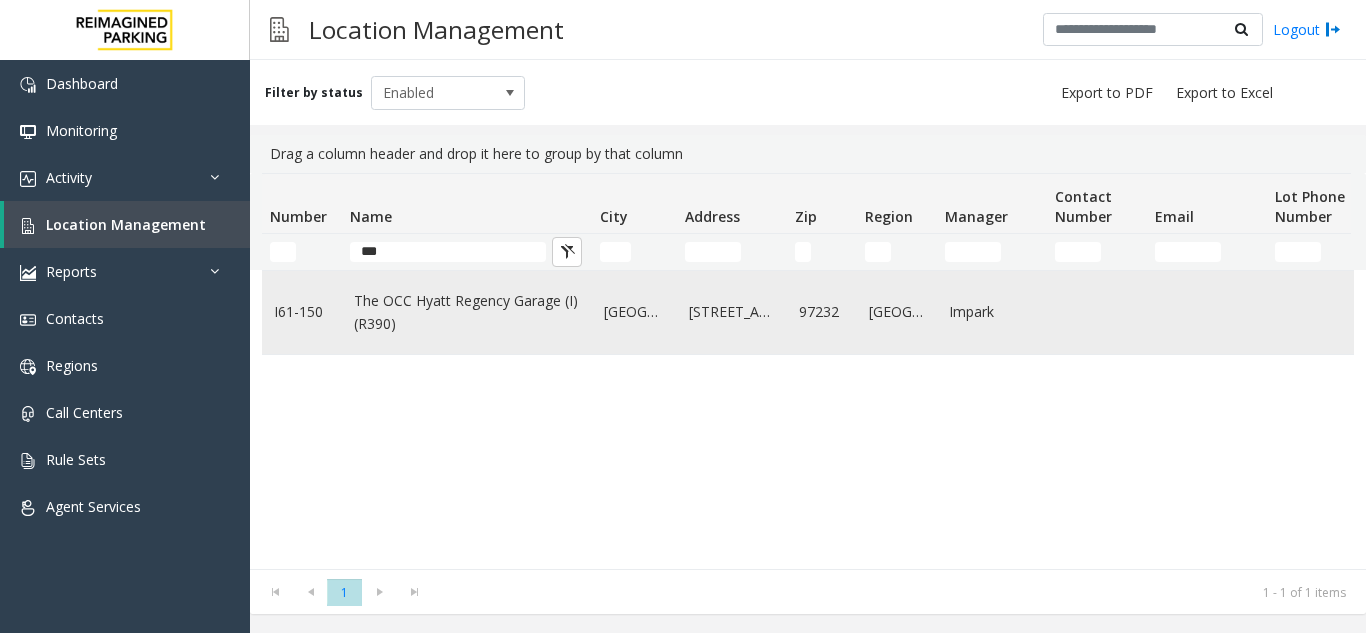 click on "The OCC Hyatt Regency Garage (I) (R390)" 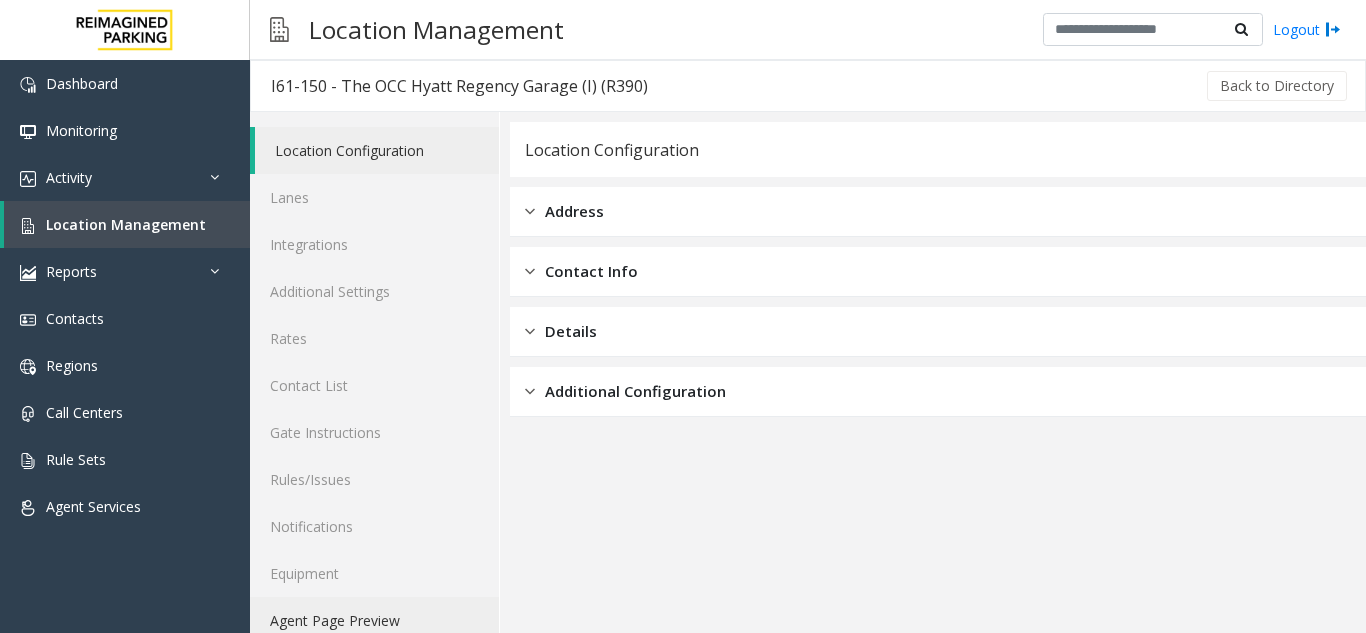 click on "Agent Page Preview" 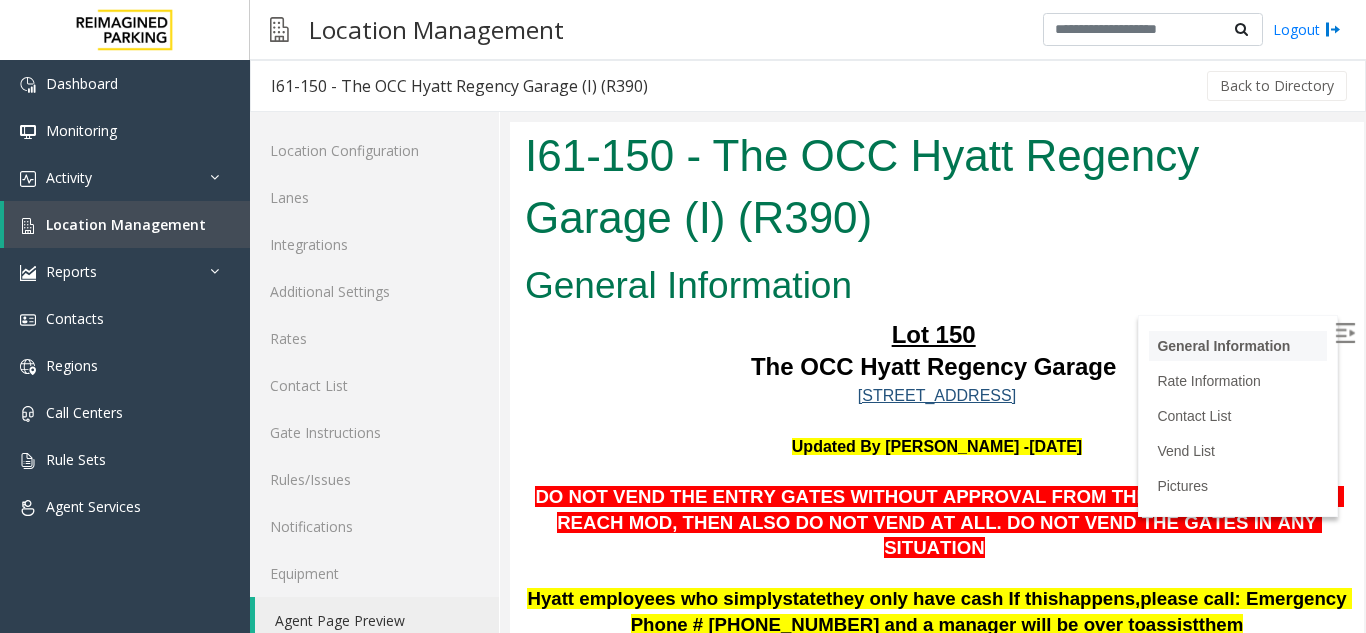 scroll, scrollTop: 0, scrollLeft: 0, axis: both 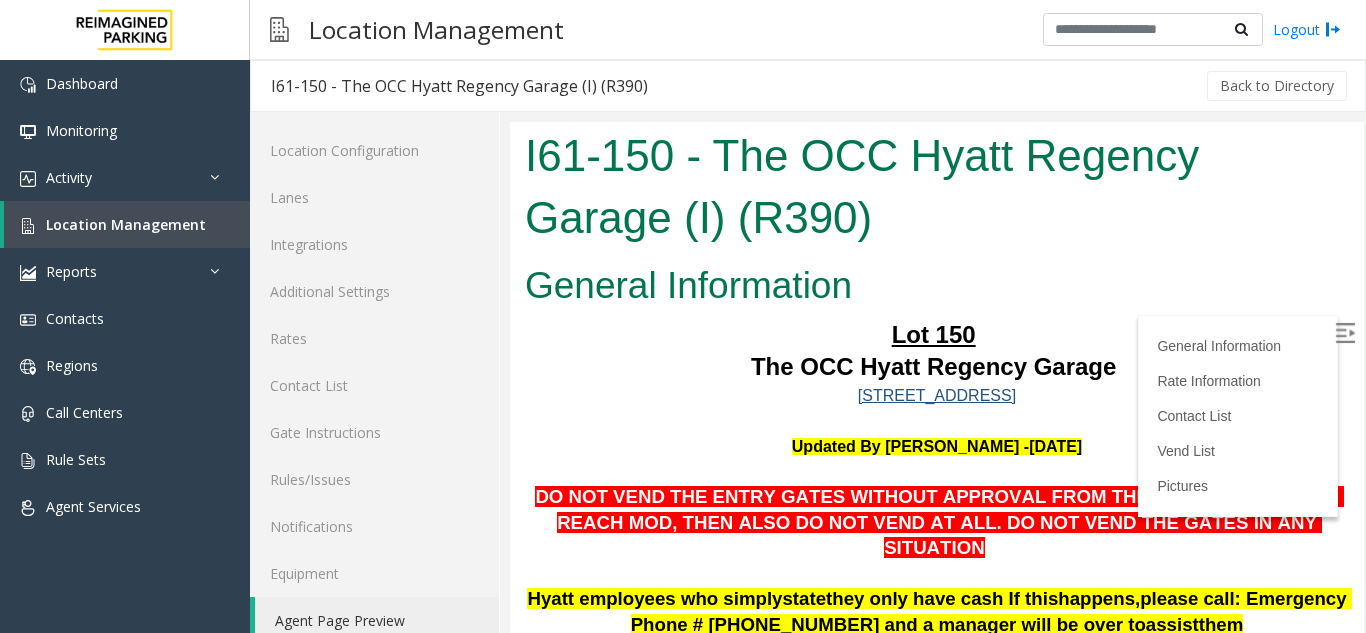 click at bounding box center [1345, 333] 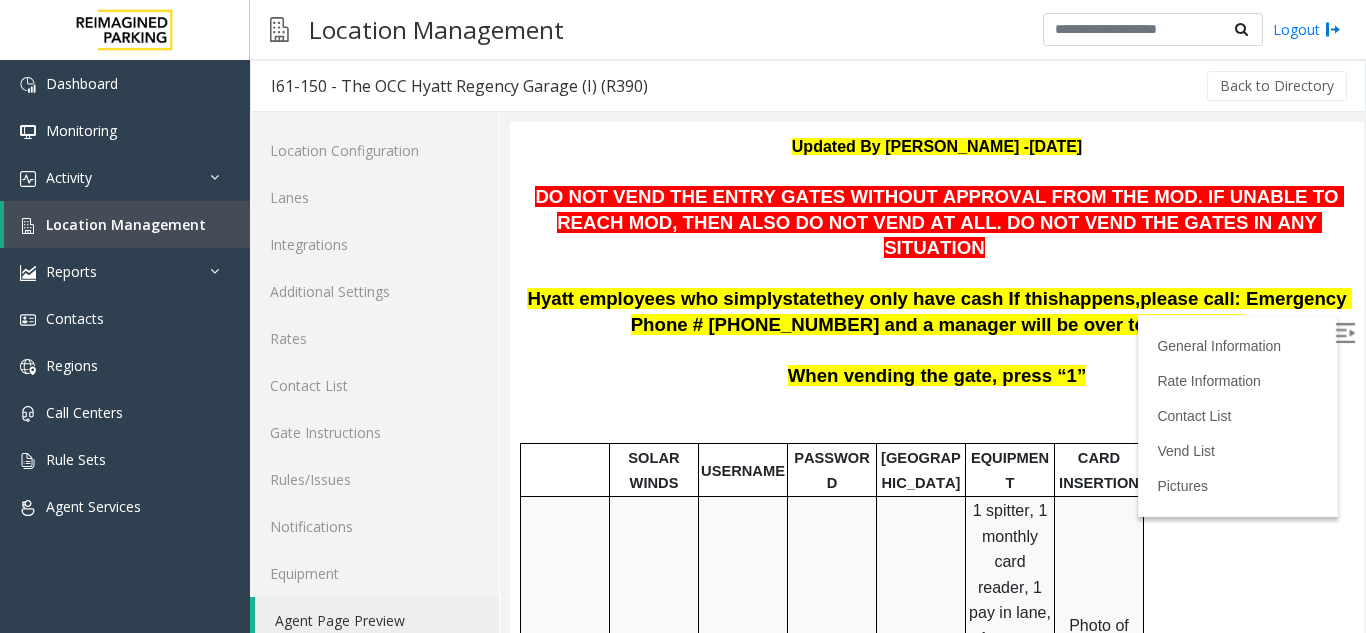 scroll, scrollTop: 200, scrollLeft: 0, axis: vertical 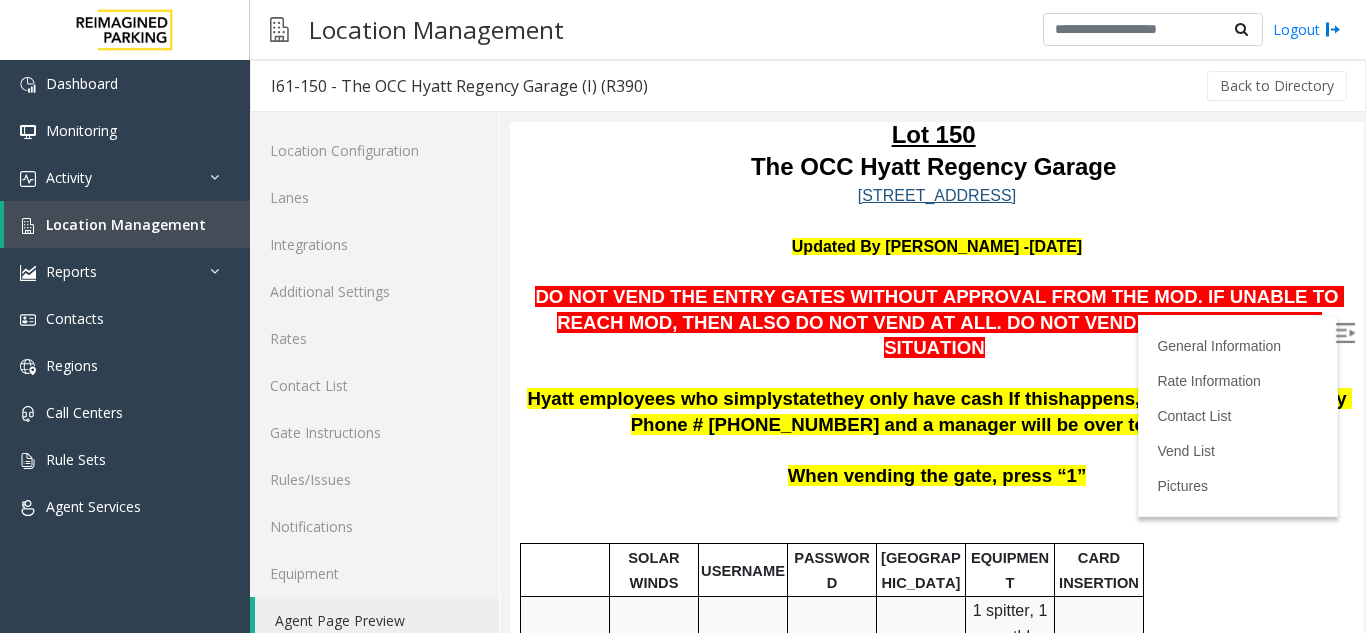 click on "When vending the gate, press “1”" at bounding box center (937, 477) 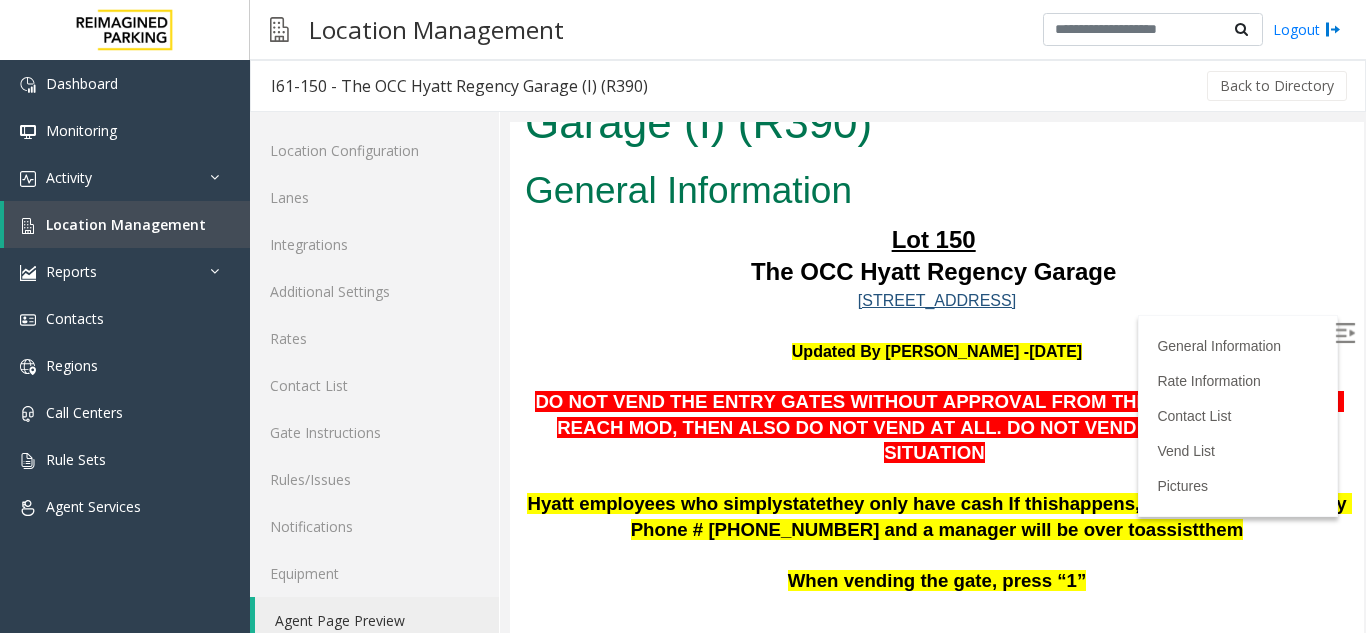 scroll, scrollTop: 214, scrollLeft: 0, axis: vertical 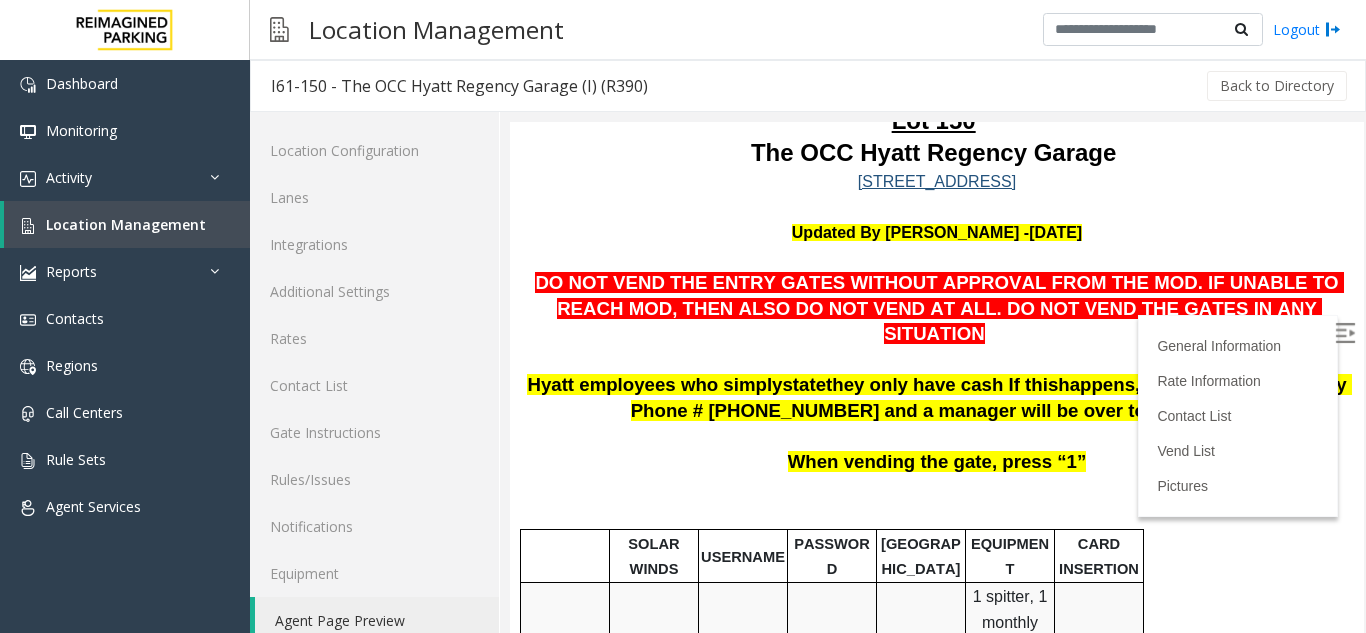 click on "When vending the gate, press “1”" at bounding box center [937, 463] 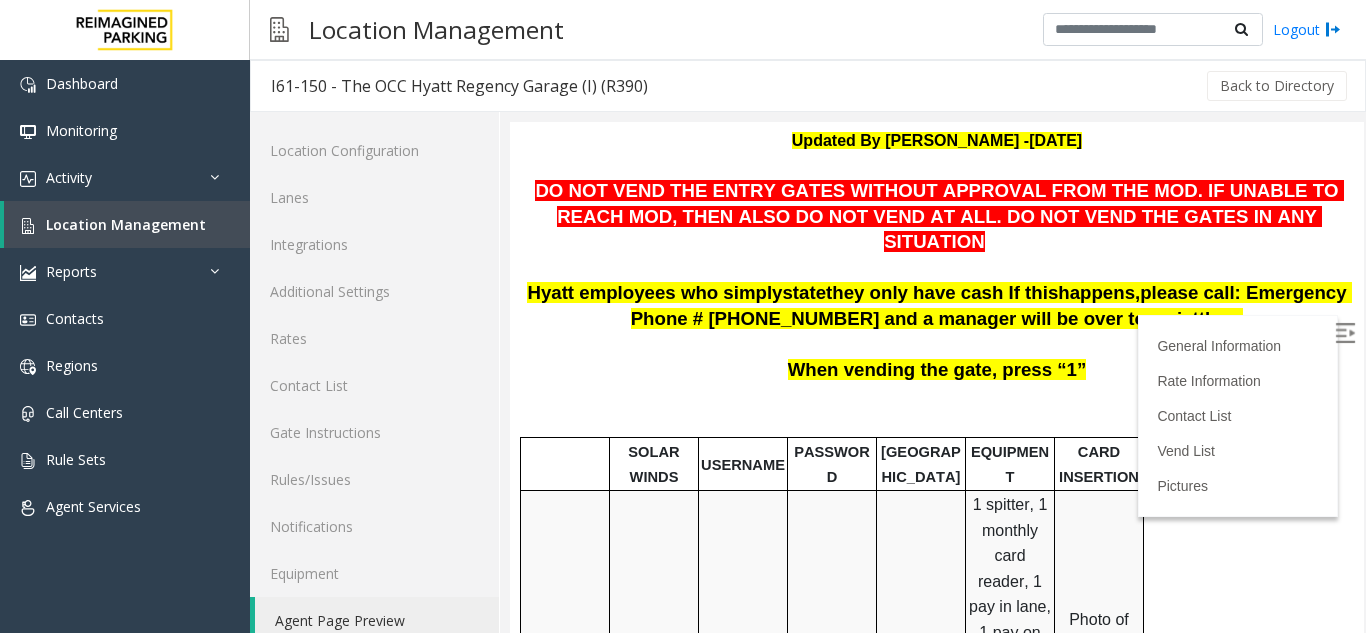 scroll, scrollTop: 314, scrollLeft: 0, axis: vertical 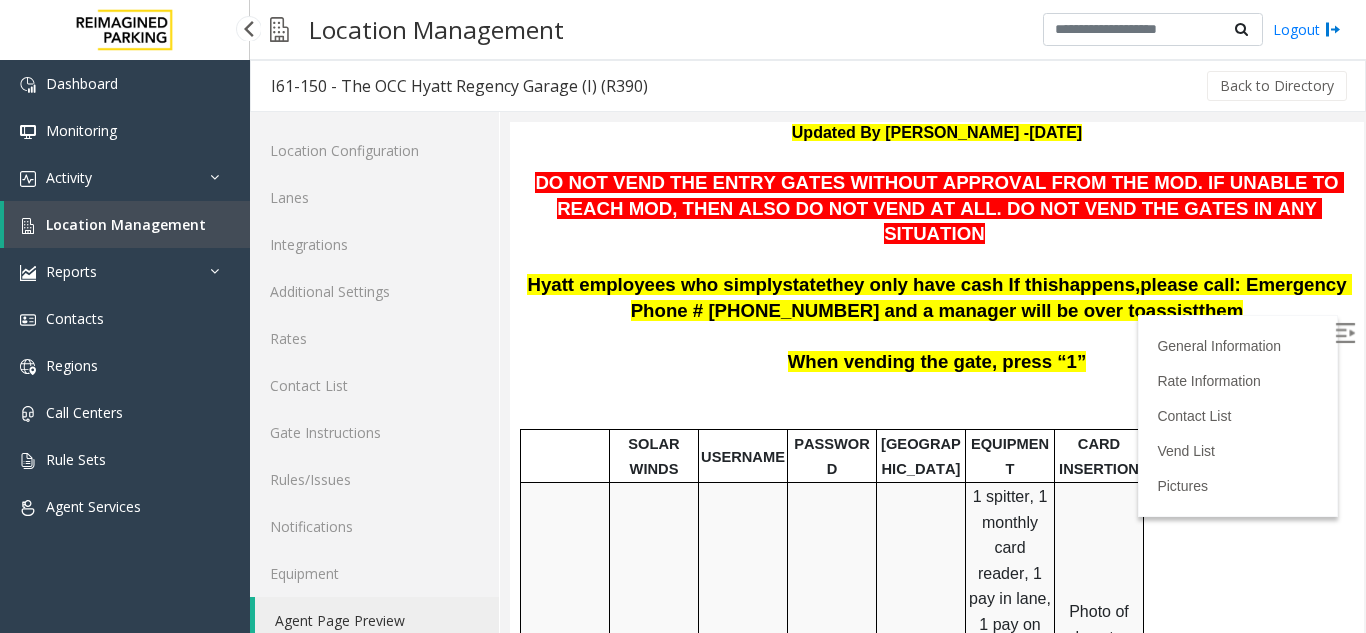 click on "Location Management" at bounding box center [127, 224] 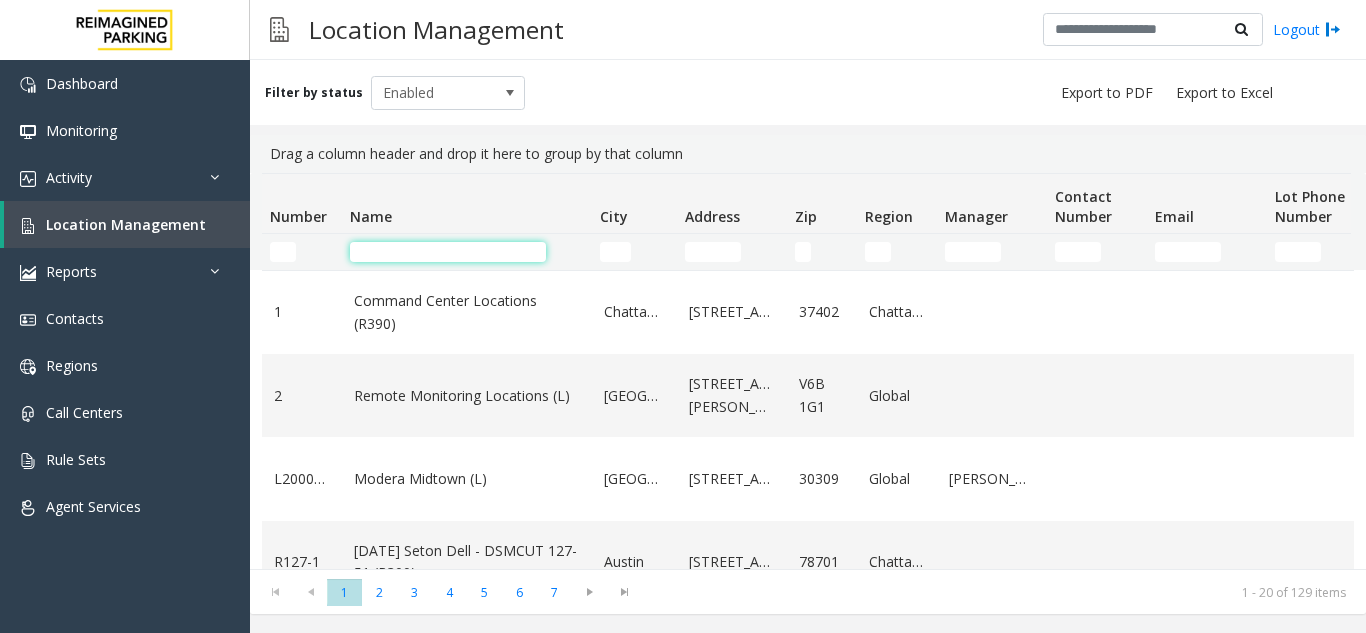 click 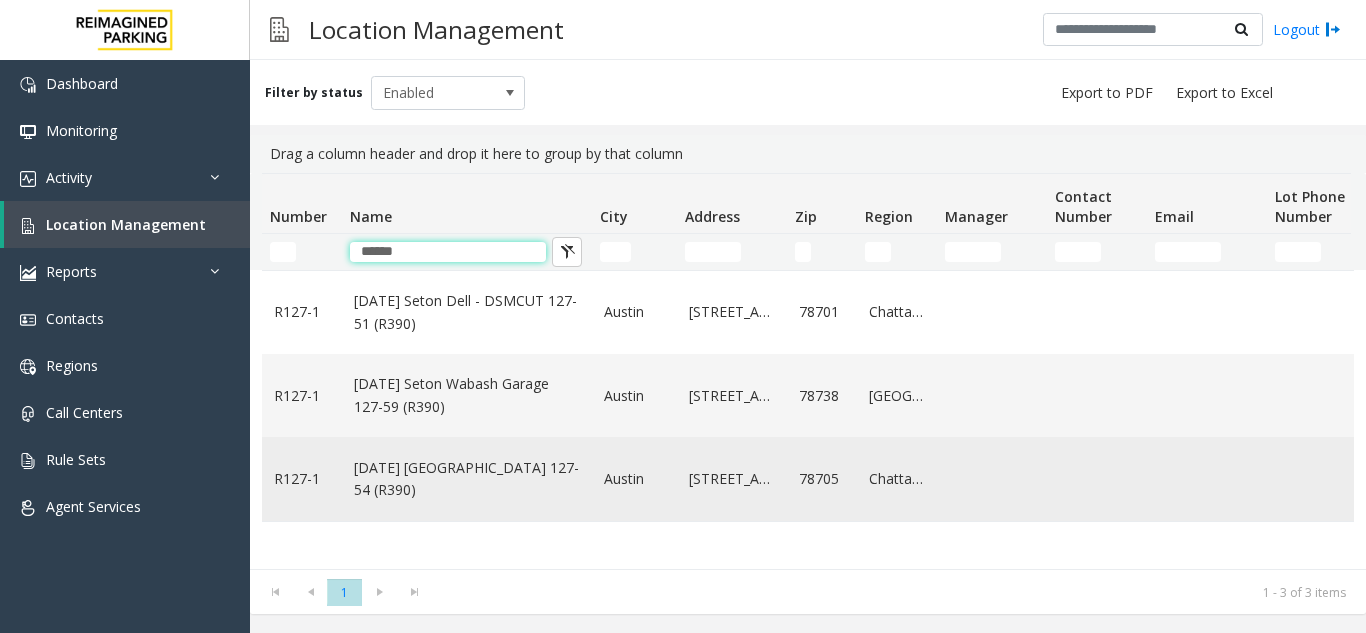 type on "*****" 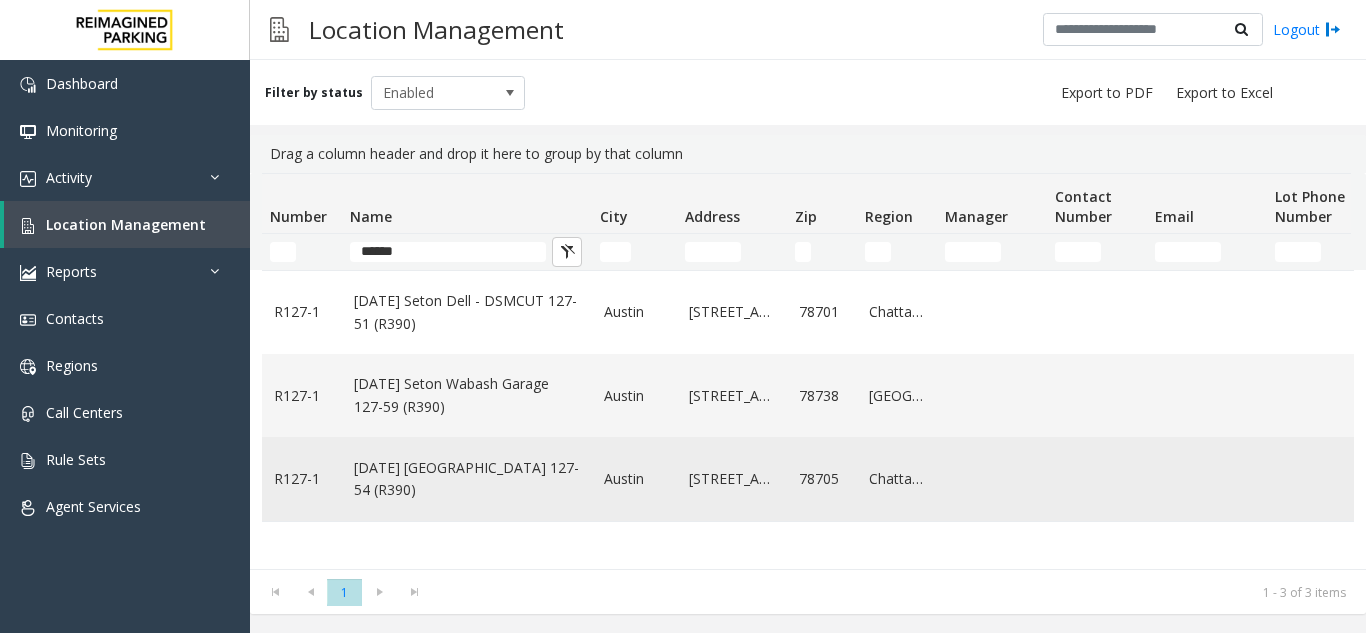 click on "[DATE] [GEOGRAPHIC_DATA] 127-54 (R390)" 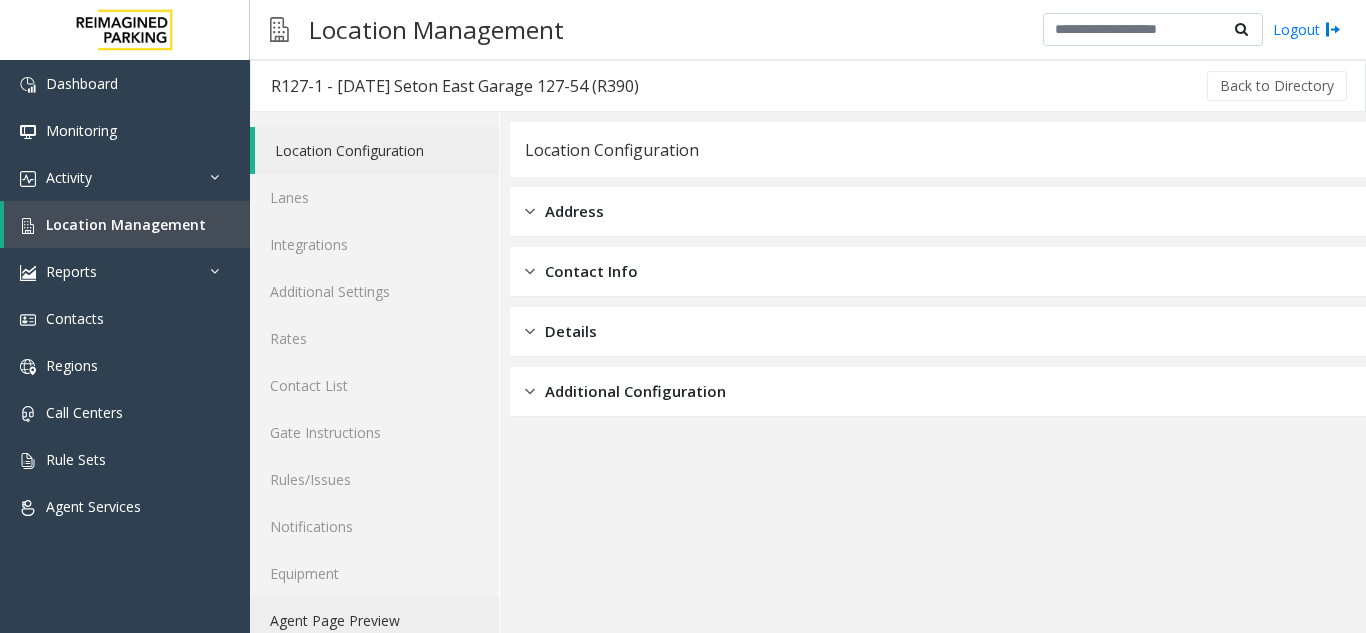 click on "Agent Page Preview" 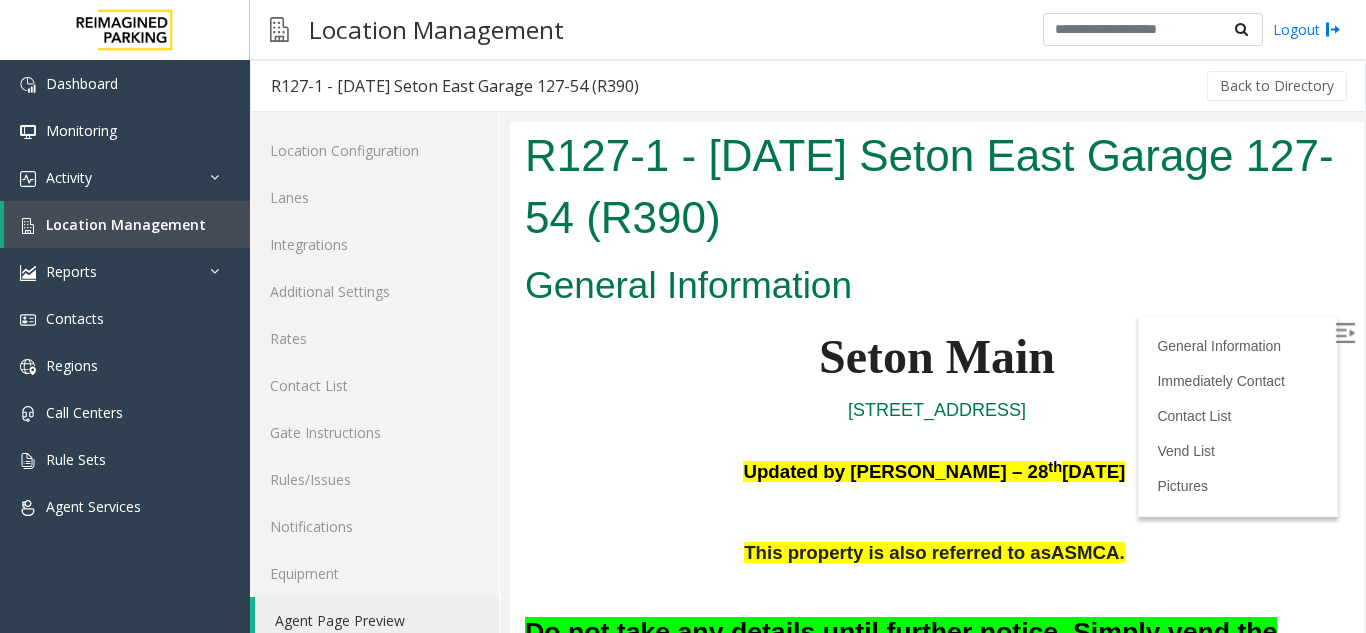 scroll, scrollTop: 1123, scrollLeft: 0, axis: vertical 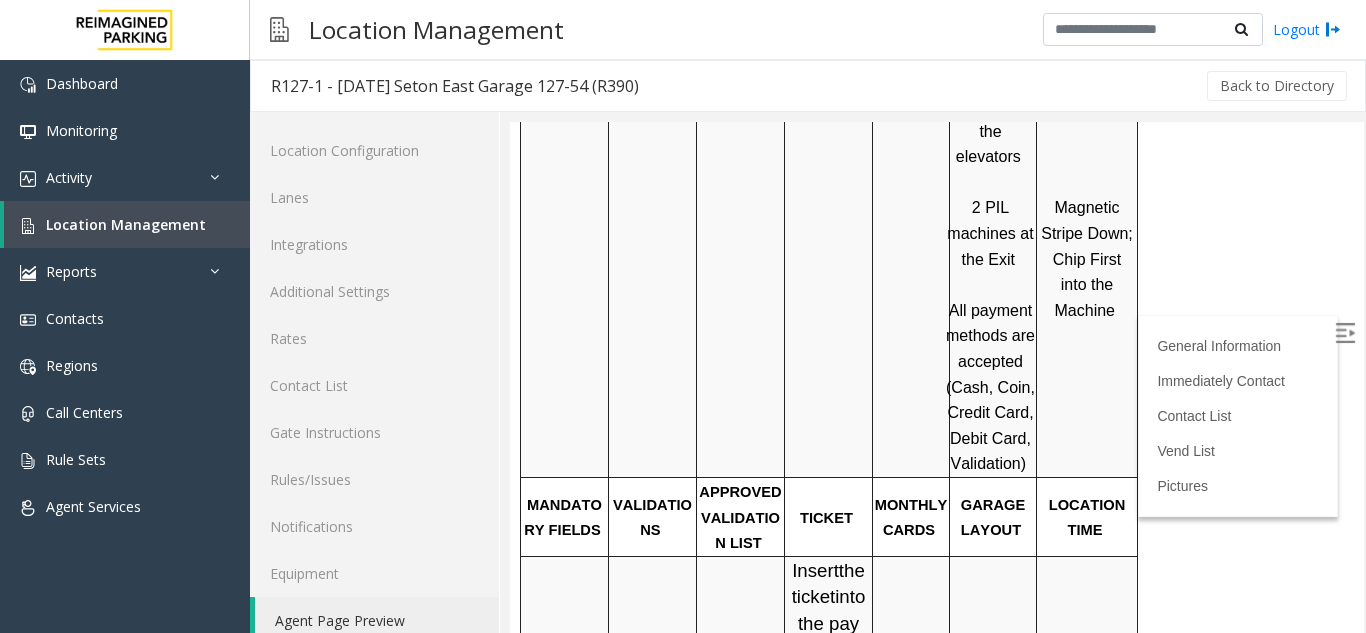 click at bounding box center [1345, 333] 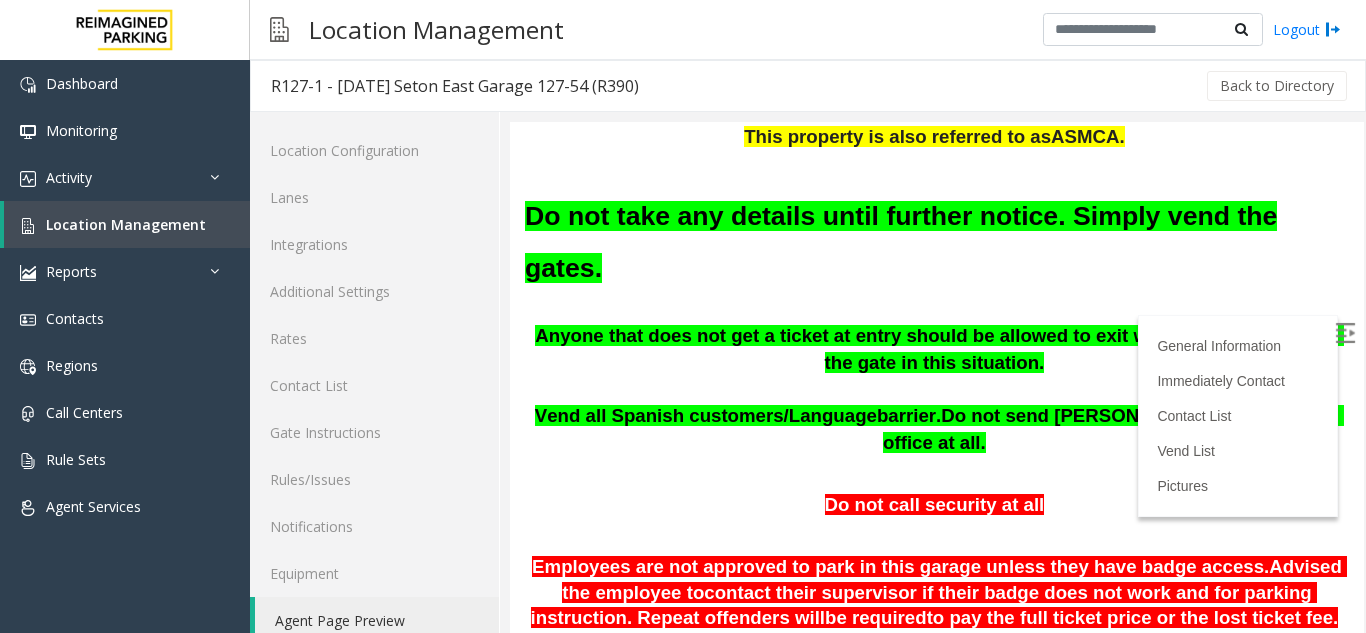 scroll, scrollTop: 423, scrollLeft: 0, axis: vertical 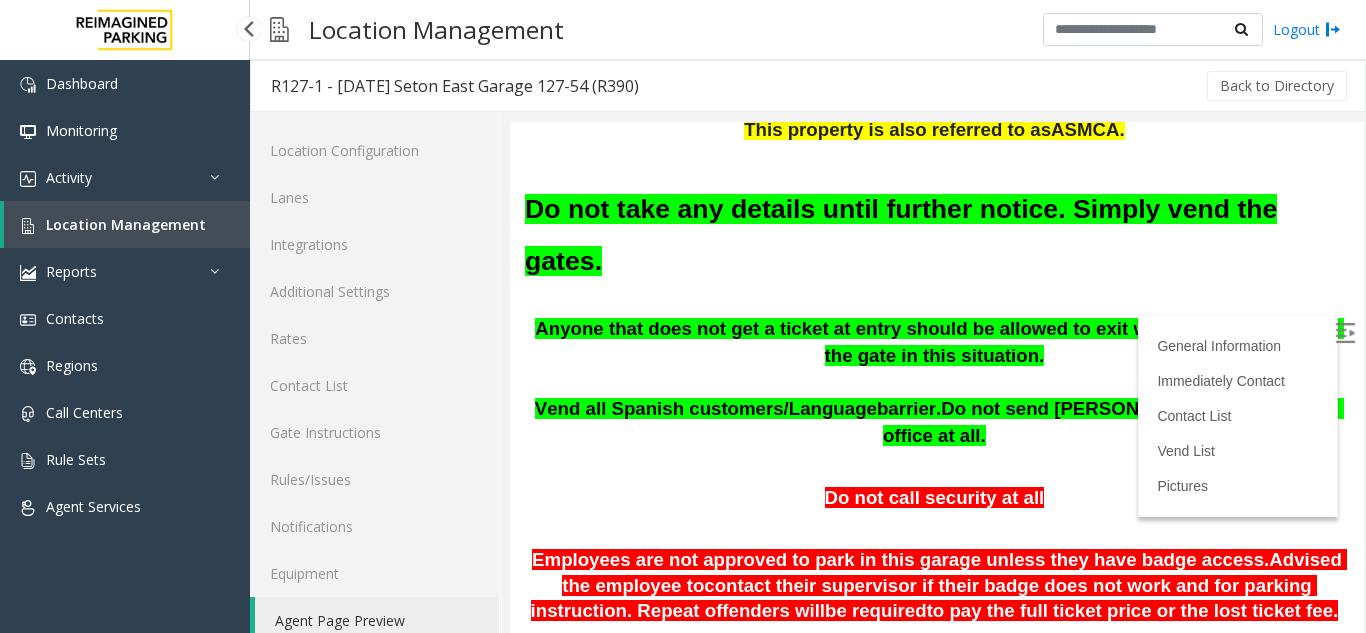 click on "Location Management" at bounding box center [126, 224] 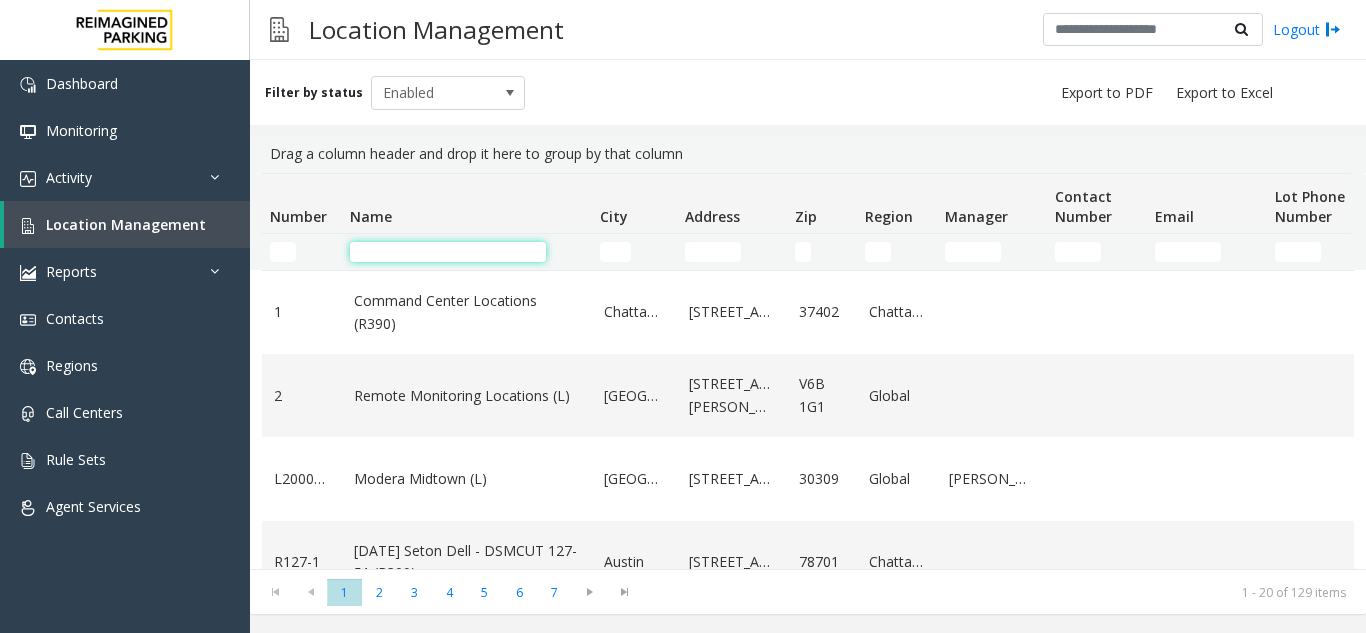 click 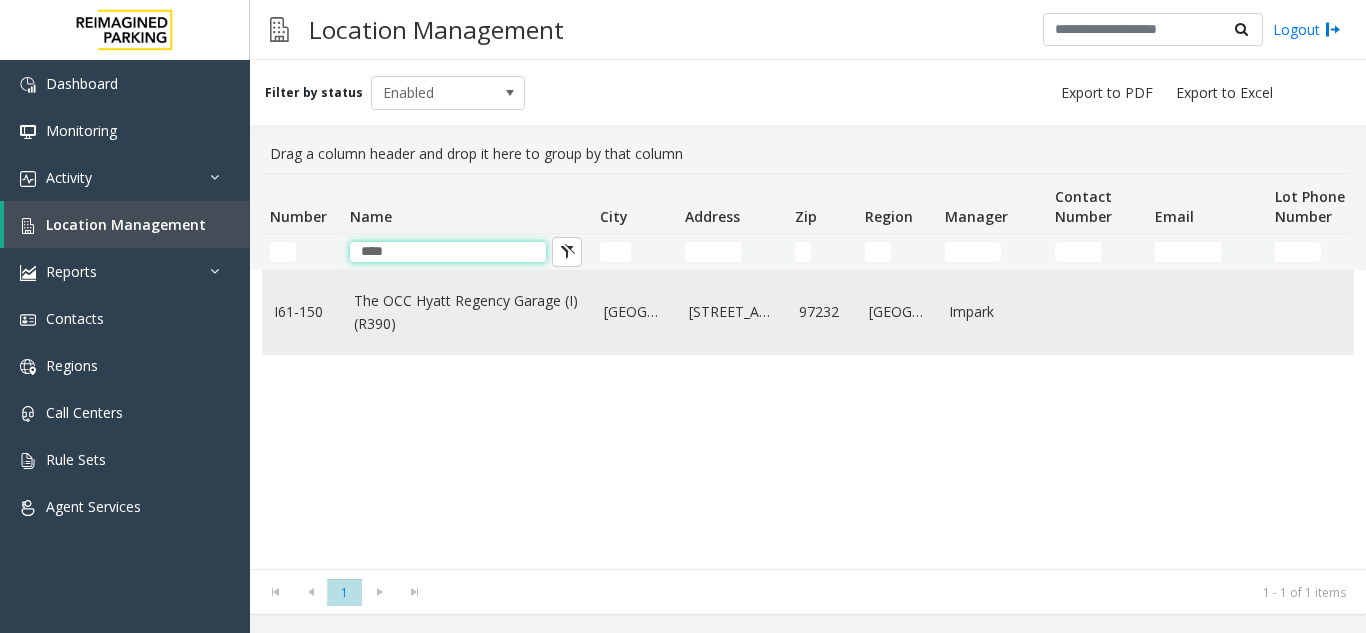 type on "****" 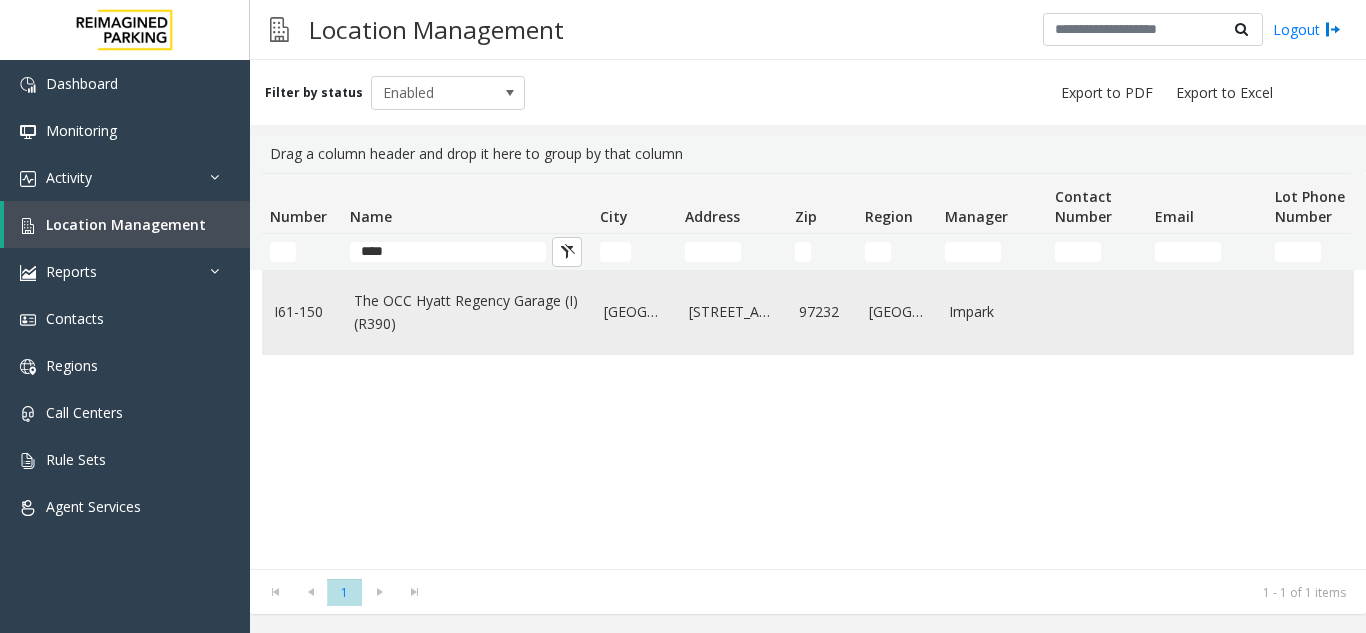 click on "The OCC Hyatt Regency Garage (I) (R390)" 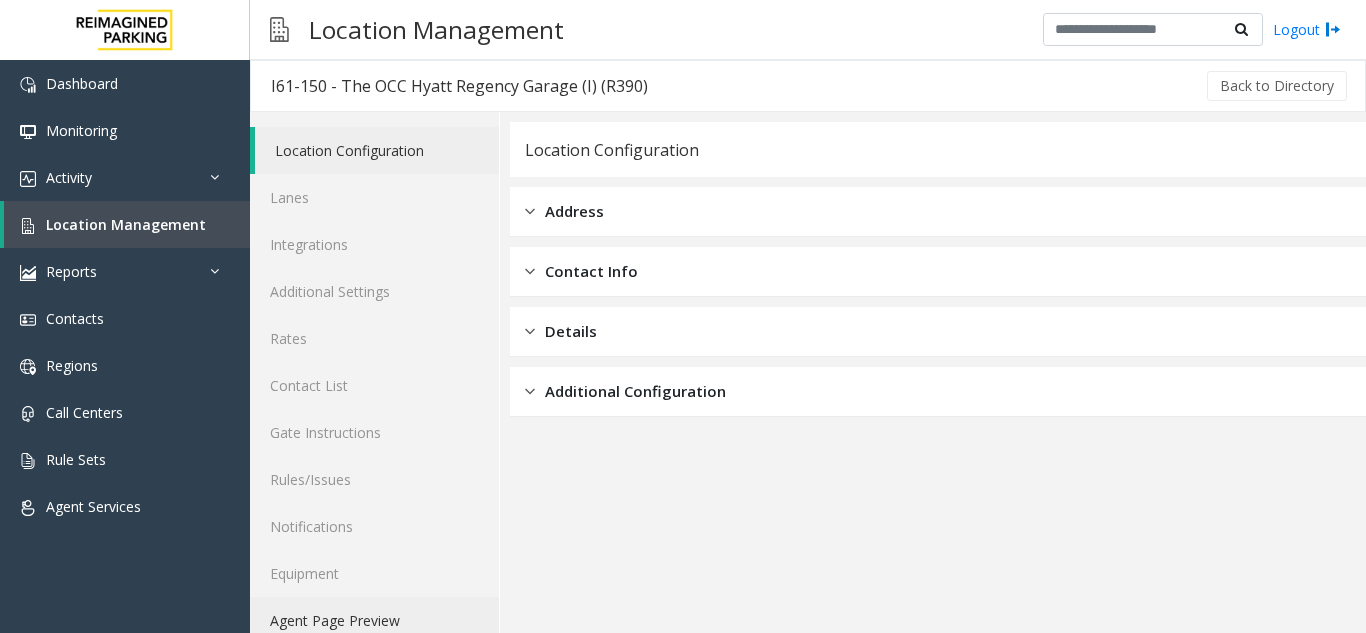 click on "Agent Page Preview" 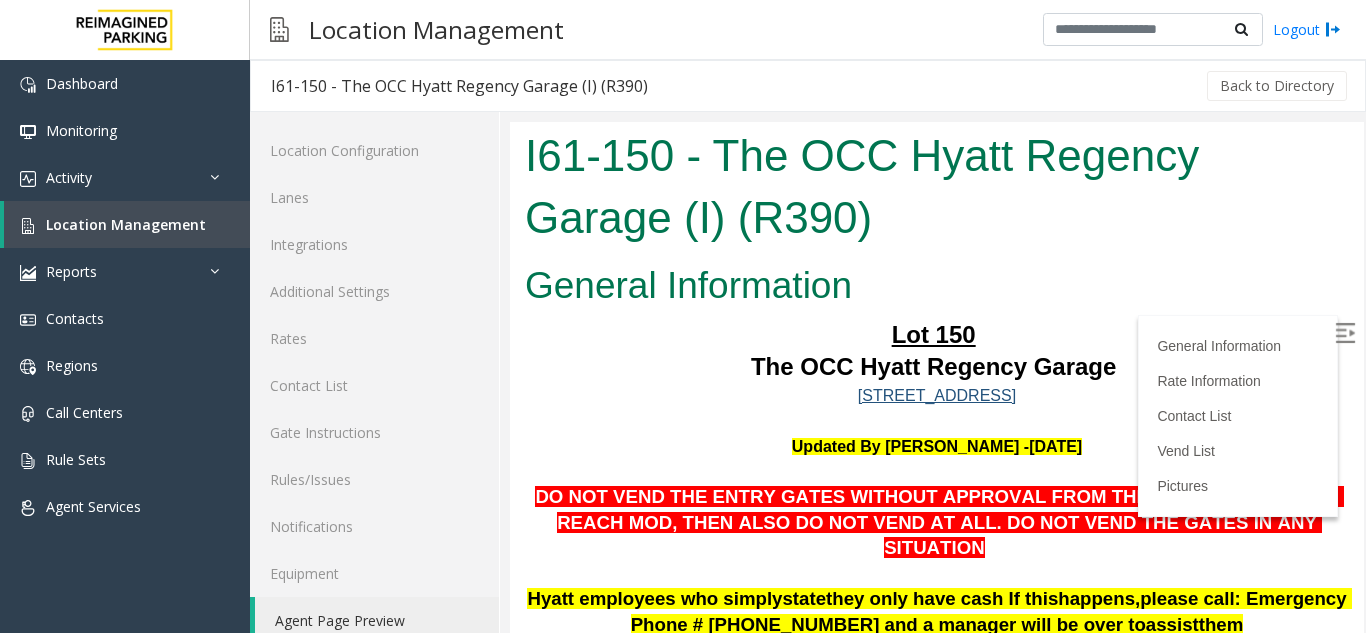 scroll, scrollTop: 0, scrollLeft: 0, axis: both 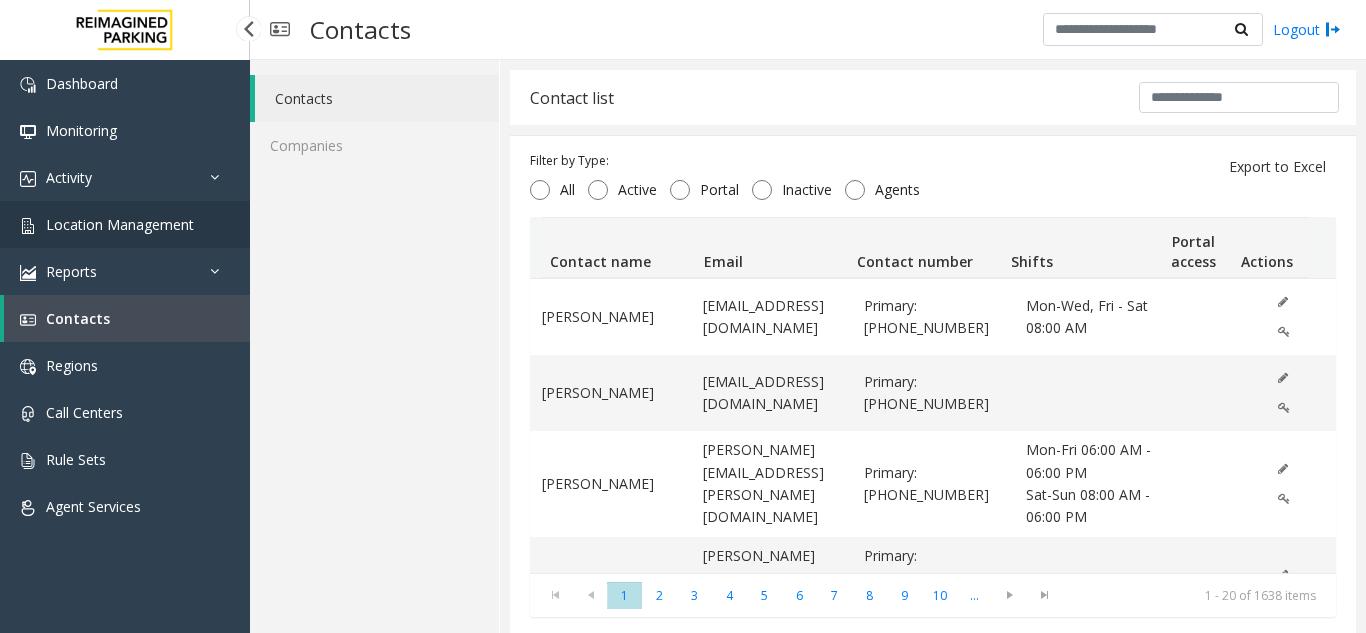 click on "Location Management" at bounding box center (125, 224) 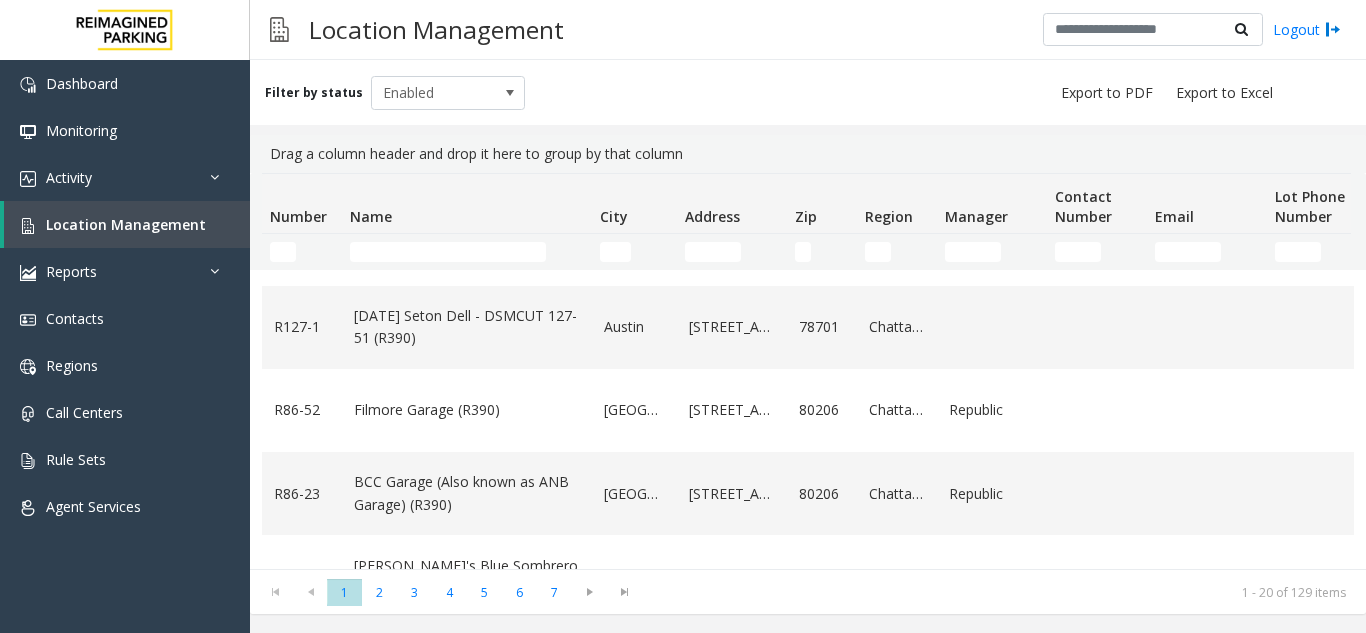 scroll, scrollTop: 200, scrollLeft: 0, axis: vertical 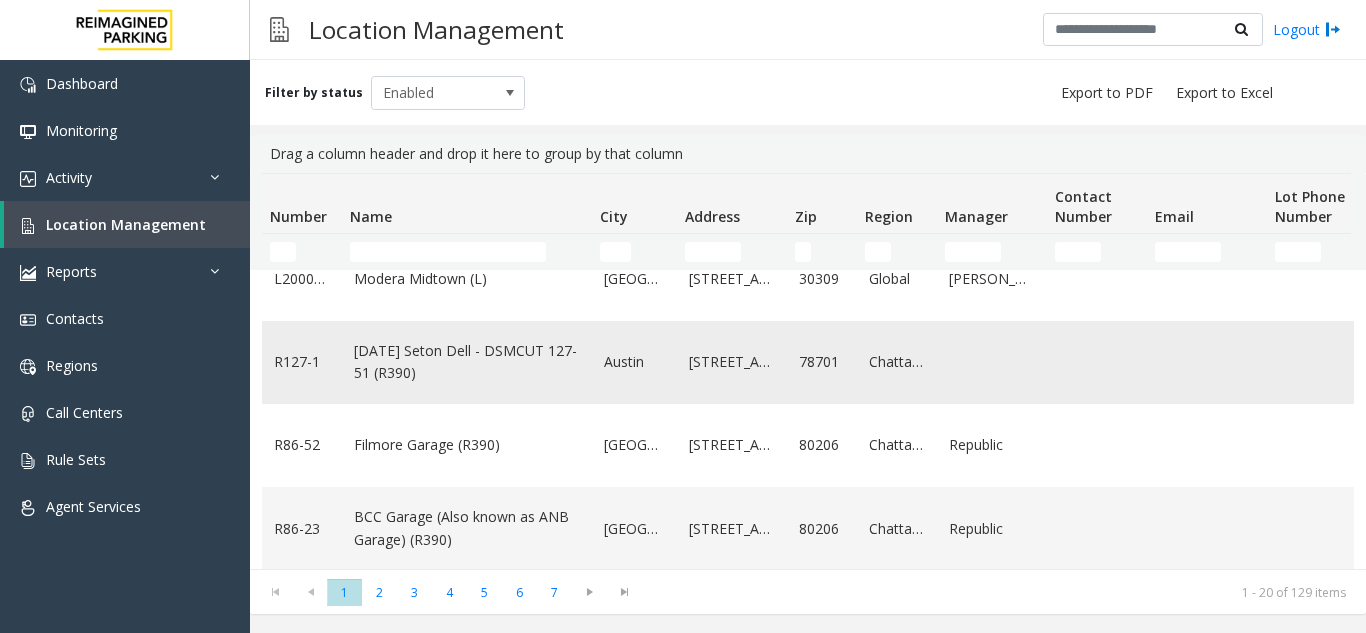 click on "[DATE] Seton Dell - DSMCUT 127-51 (R390)" 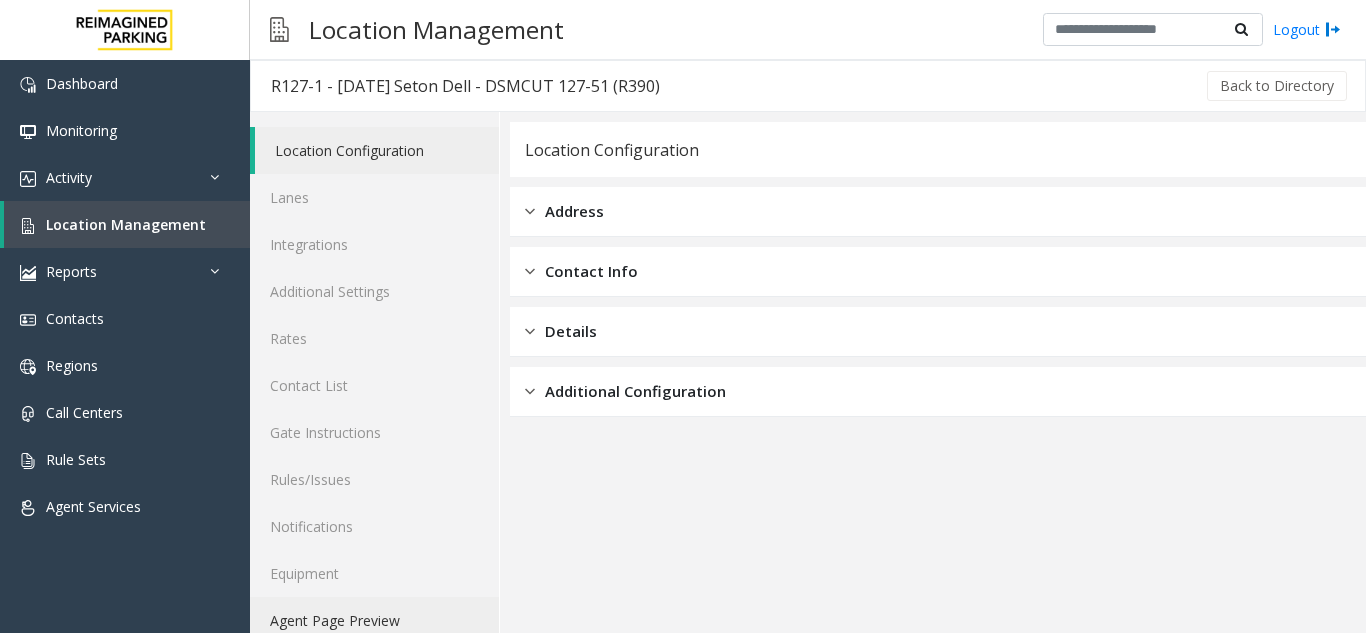 click on "Agent Page Preview" 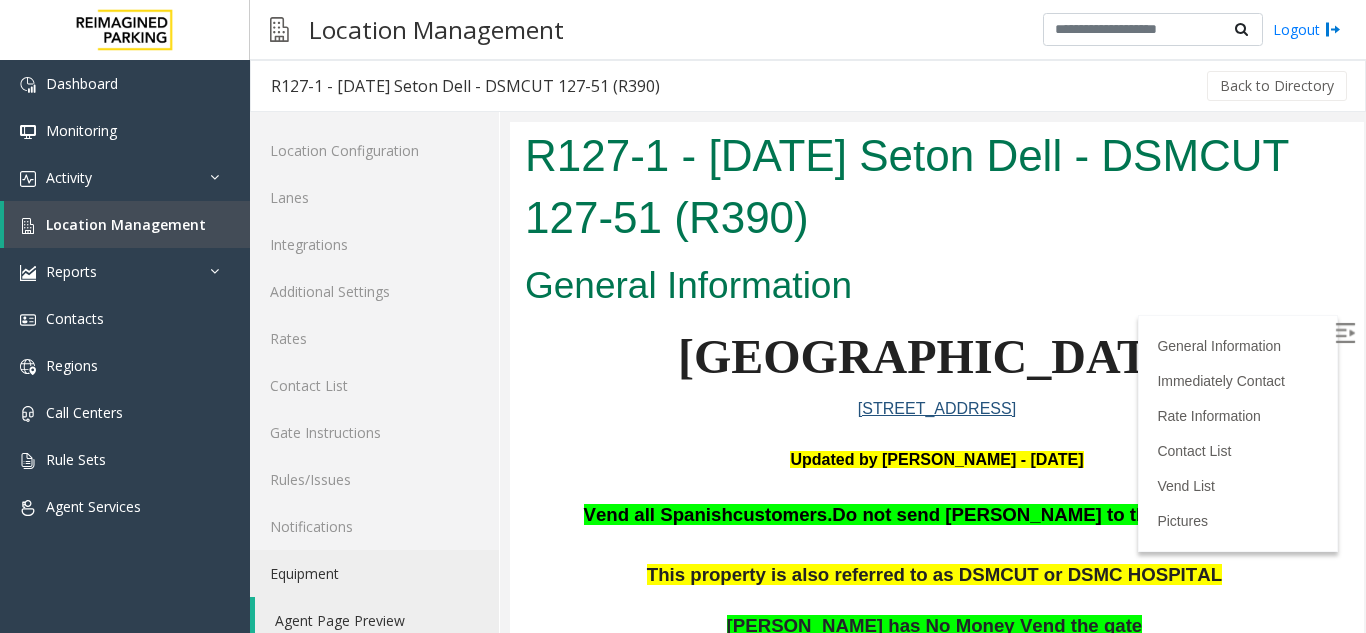 scroll, scrollTop: 0, scrollLeft: 0, axis: both 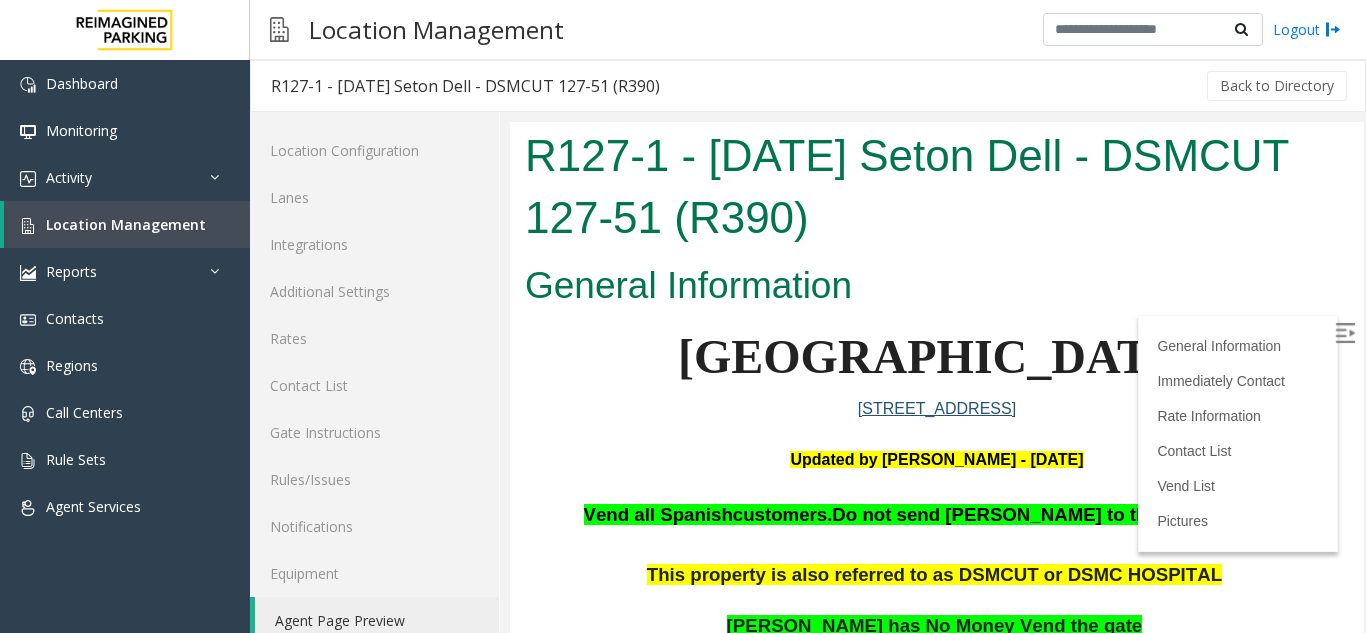 click at bounding box center (1345, 333) 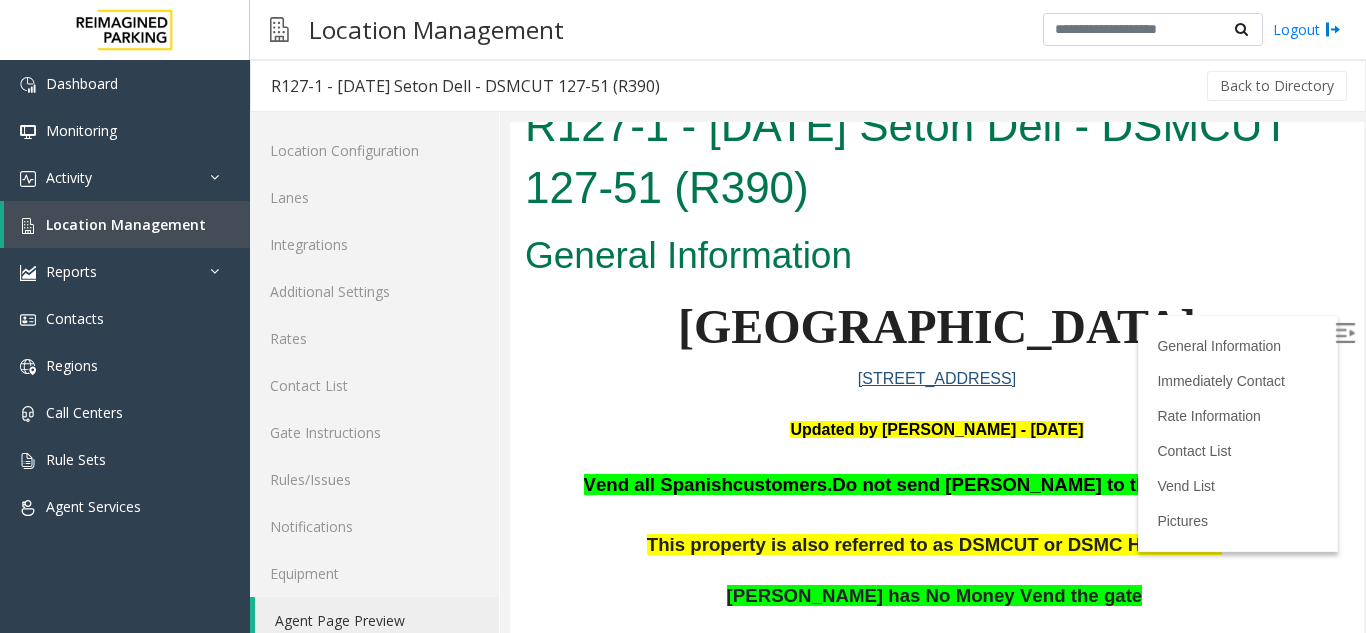 scroll, scrollTop: 0, scrollLeft: 0, axis: both 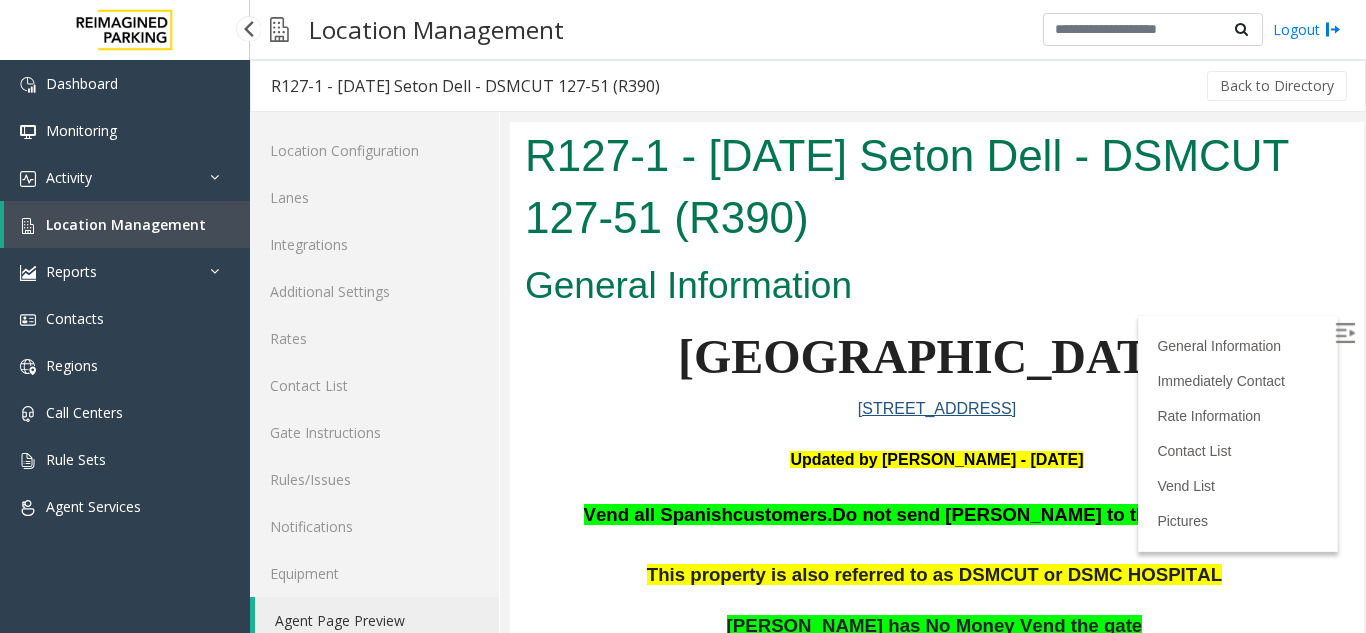 click on "Location Management" at bounding box center (127, 224) 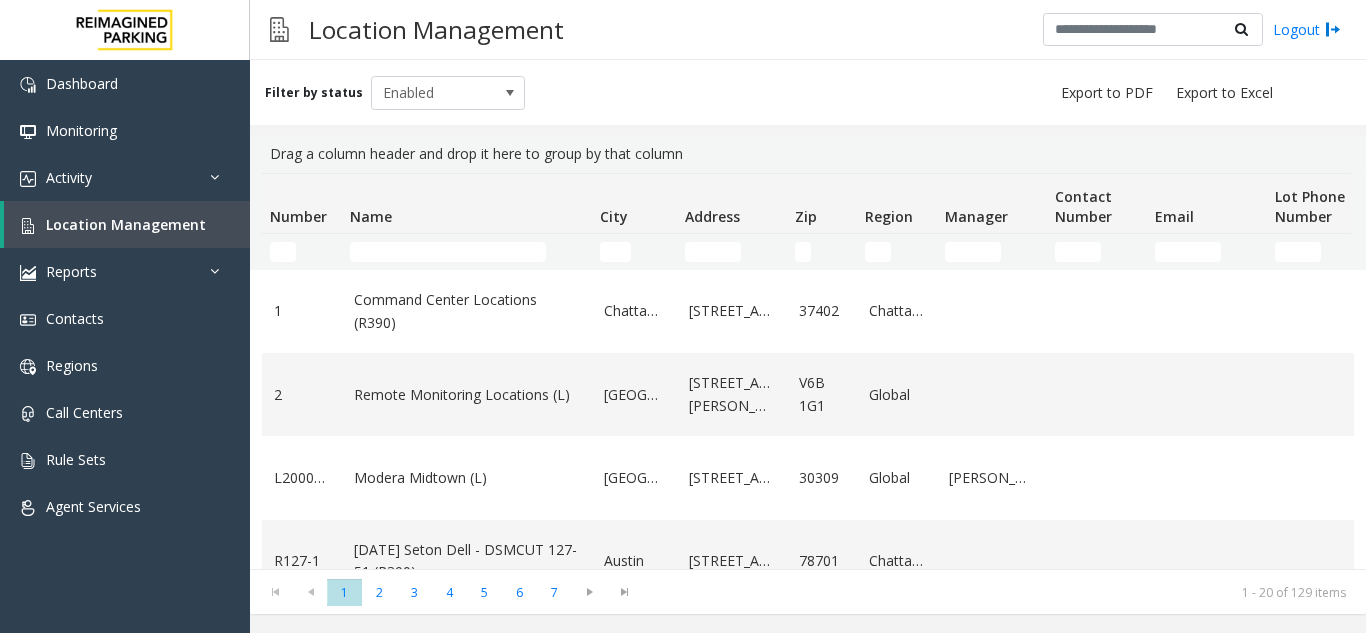 scroll, scrollTop: 0, scrollLeft: 0, axis: both 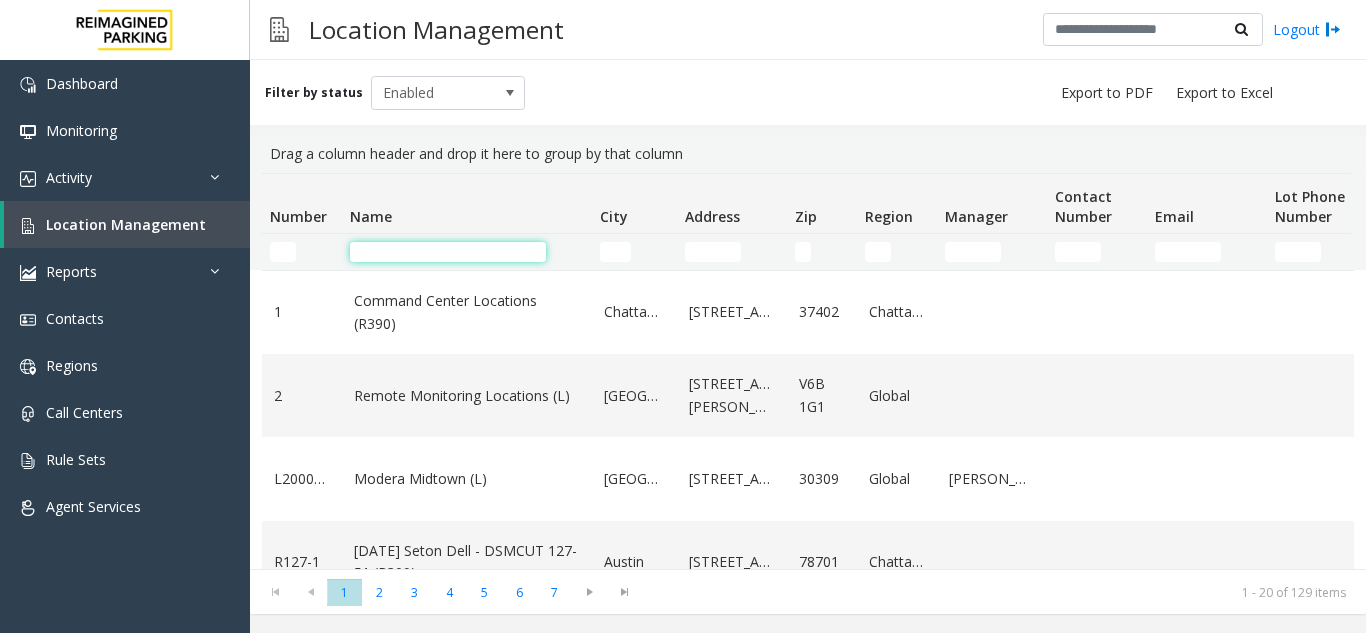 click 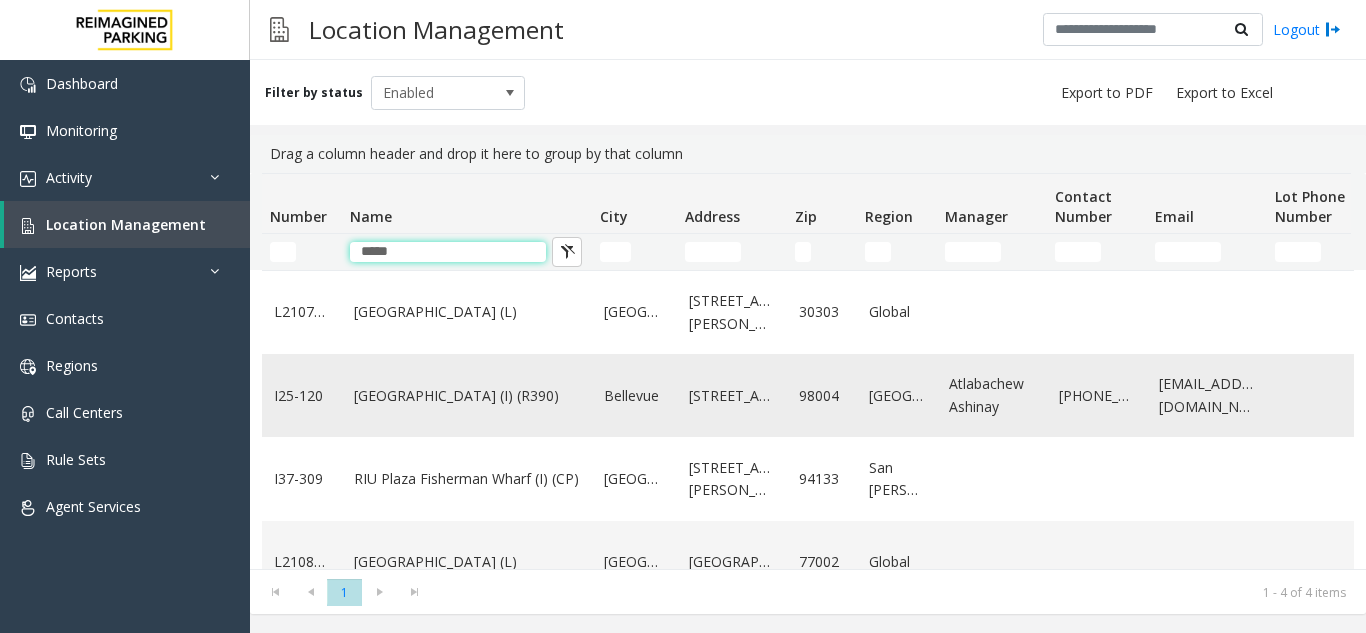 type on "*****" 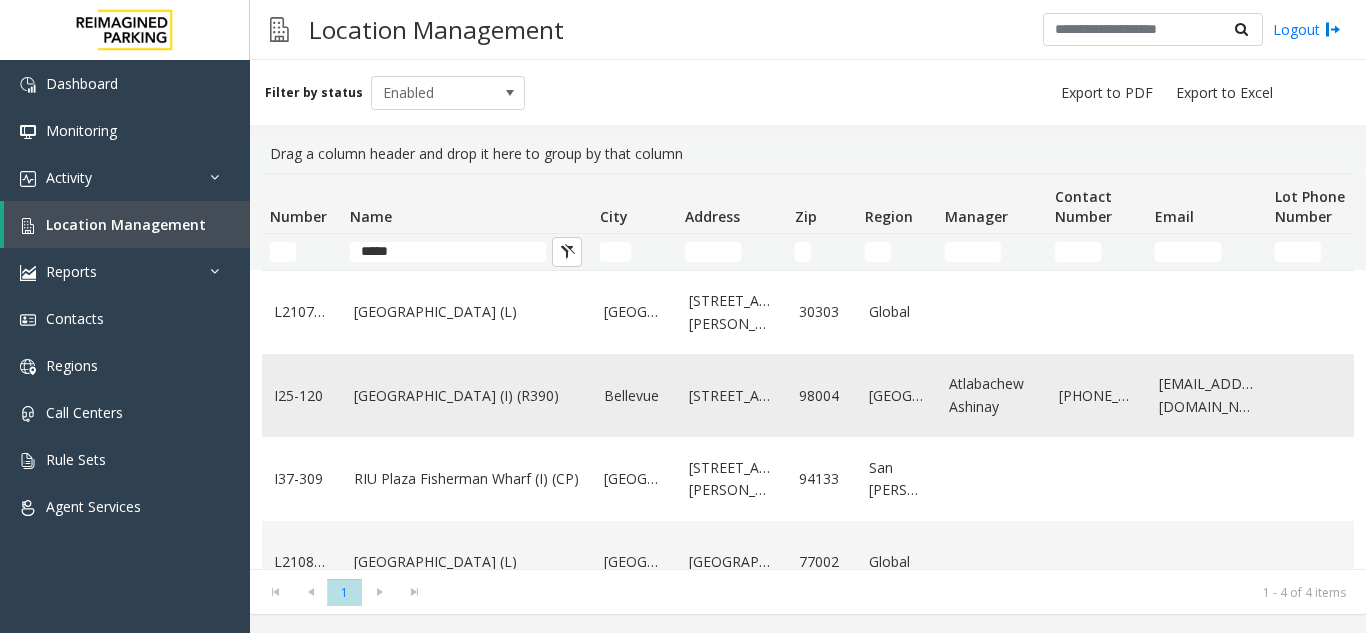 click on "Plaza East Garage (I) (R390)" 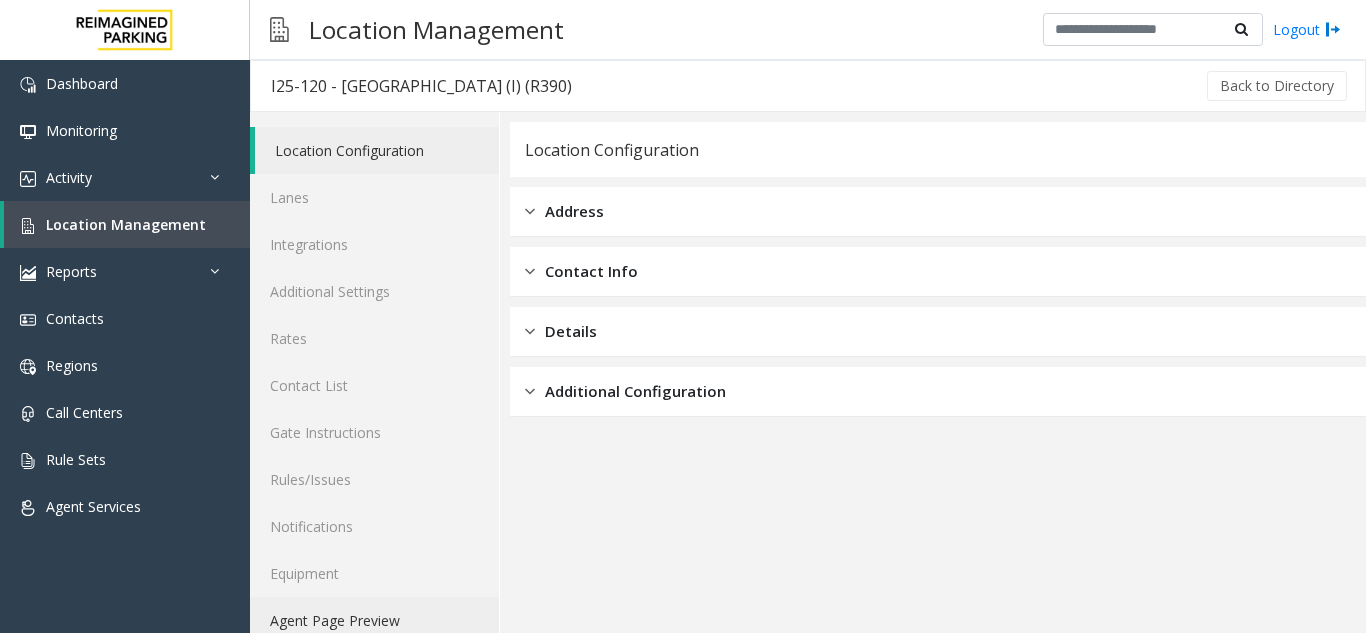 click on "Agent Page Preview" 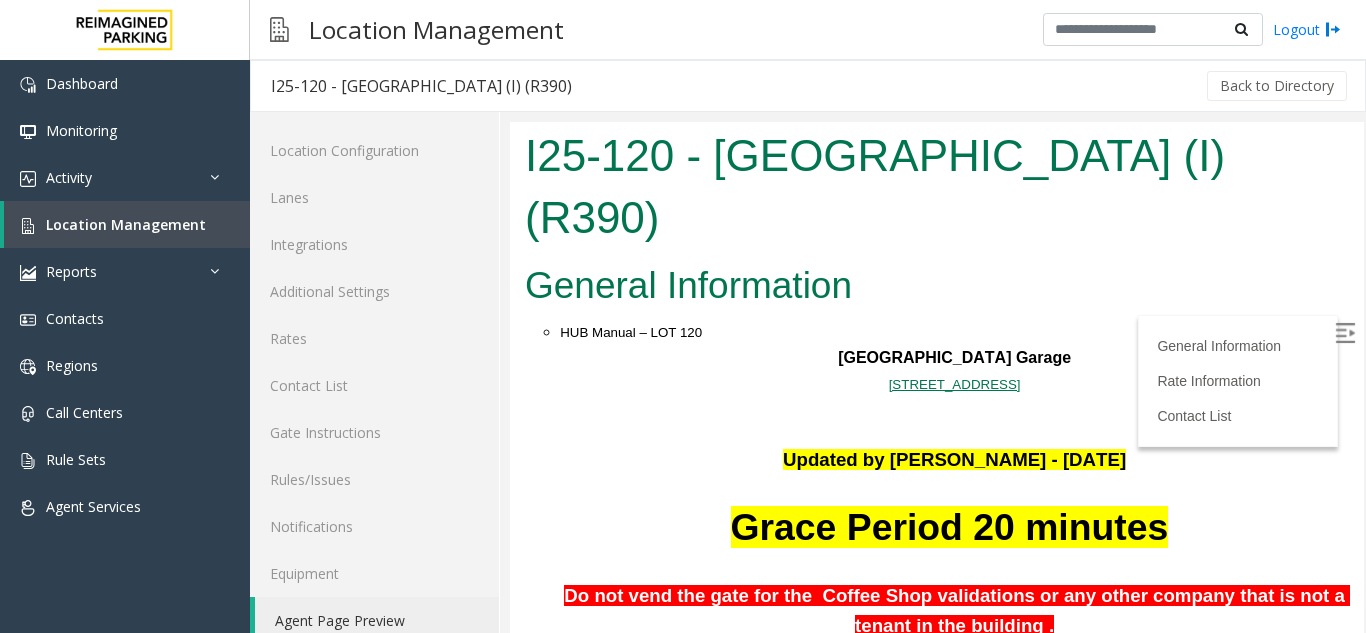 scroll, scrollTop: 0, scrollLeft: 0, axis: both 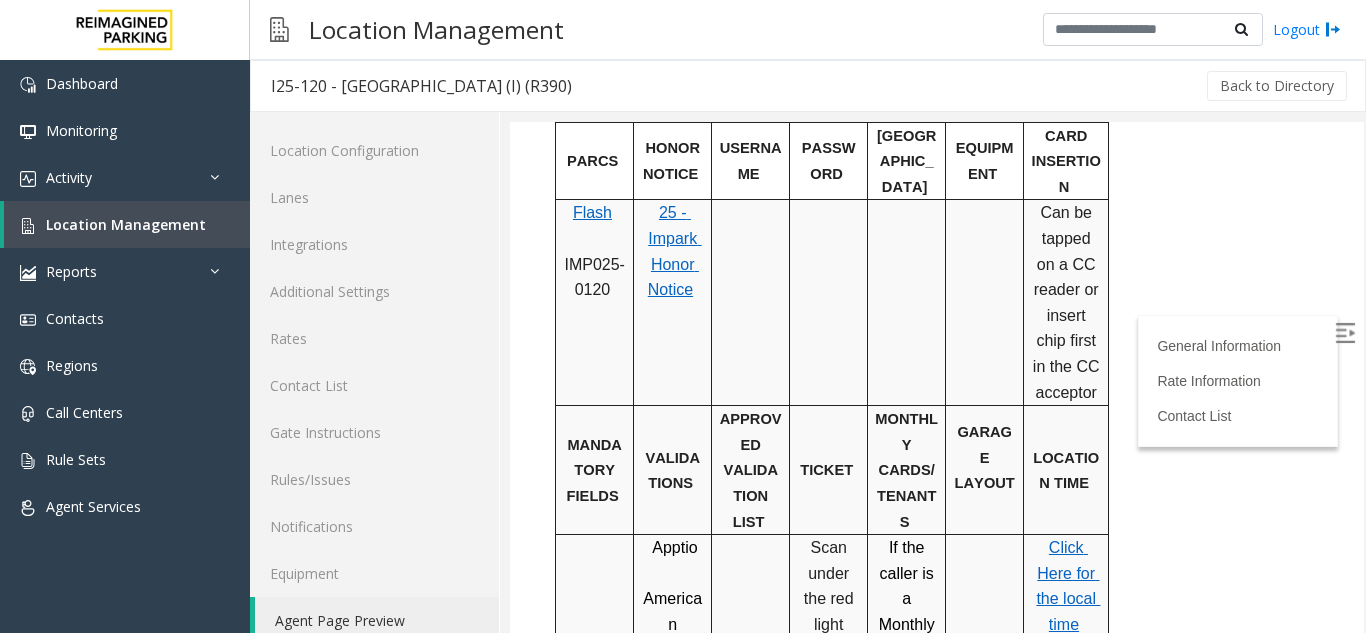 click on "the local time" at bounding box center (1068, 611) 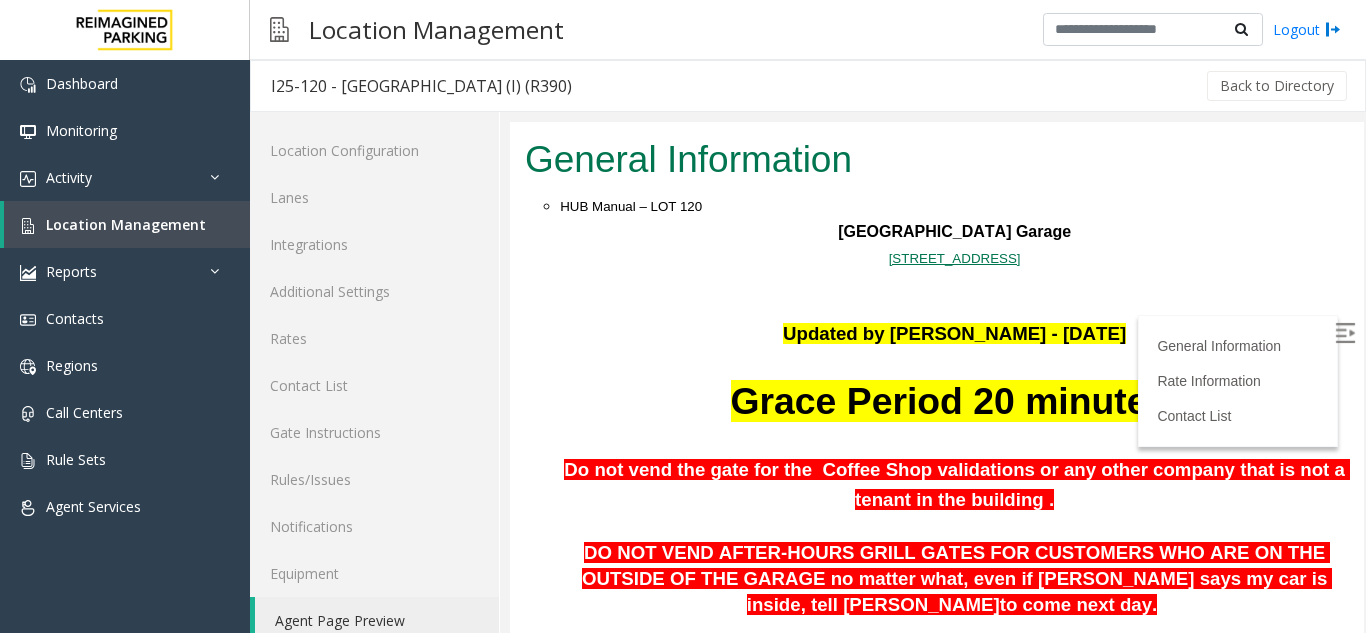 scroll, scrollTop: 100, scrollLeft: 0, axis: vertical 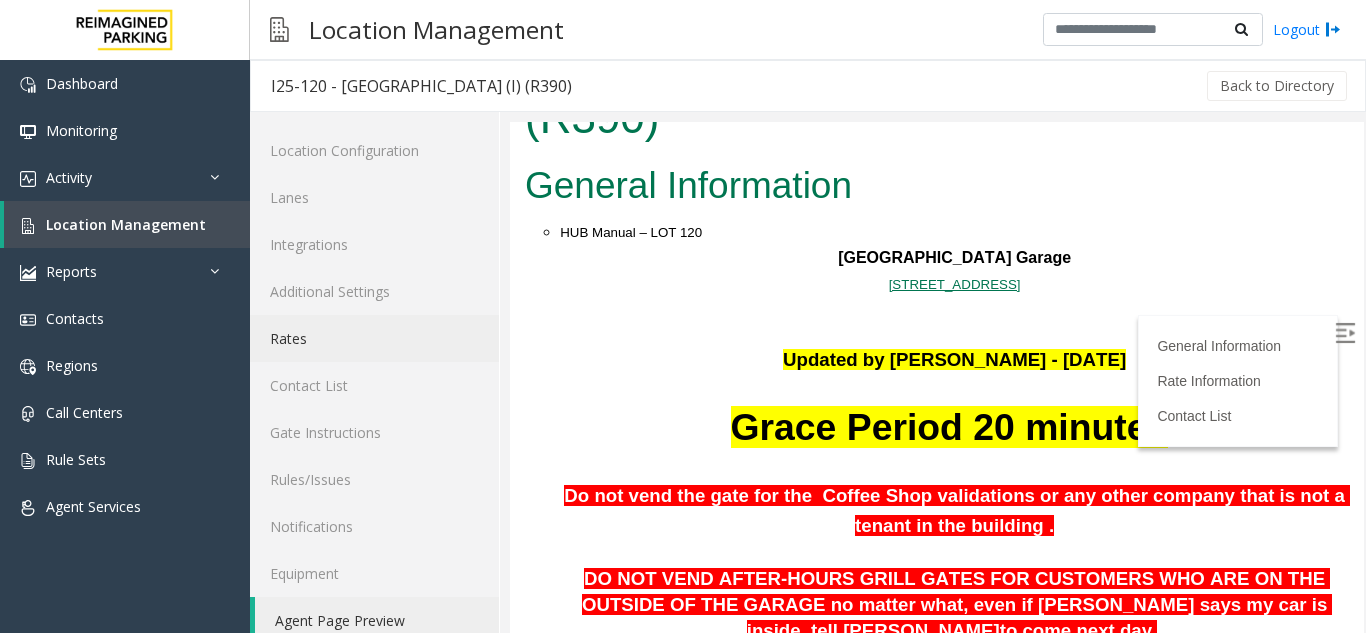 click on "Rates" 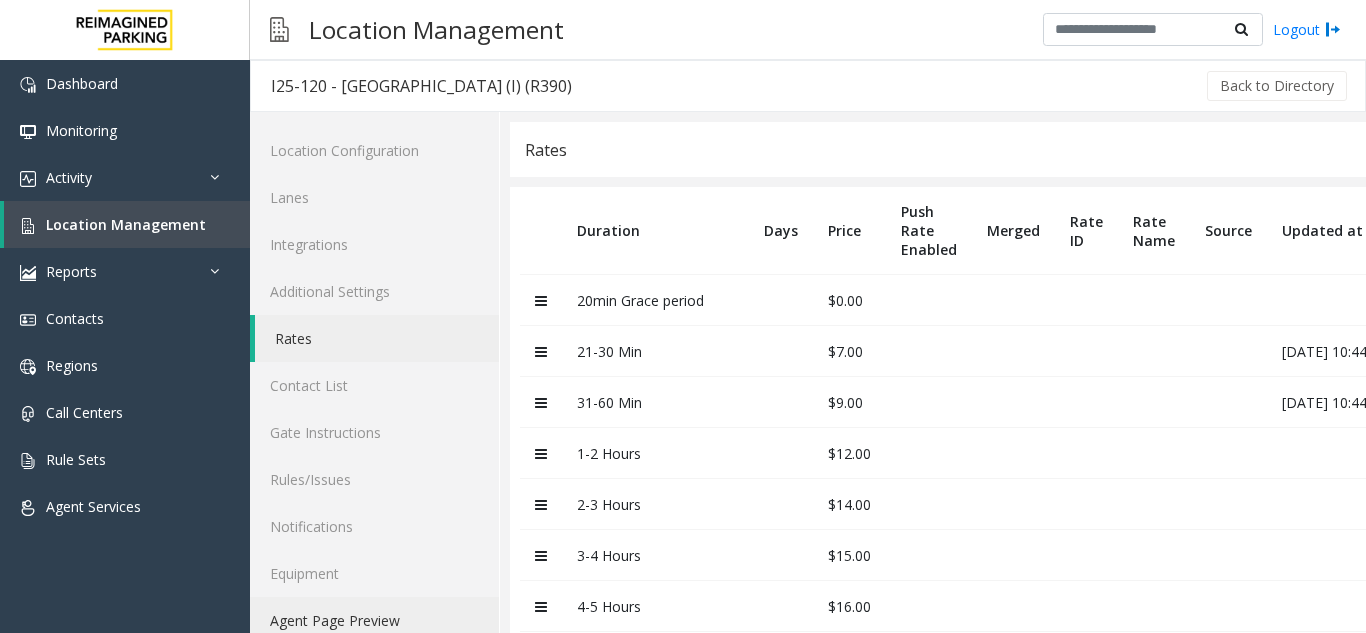 click on "Agent Page Preview" 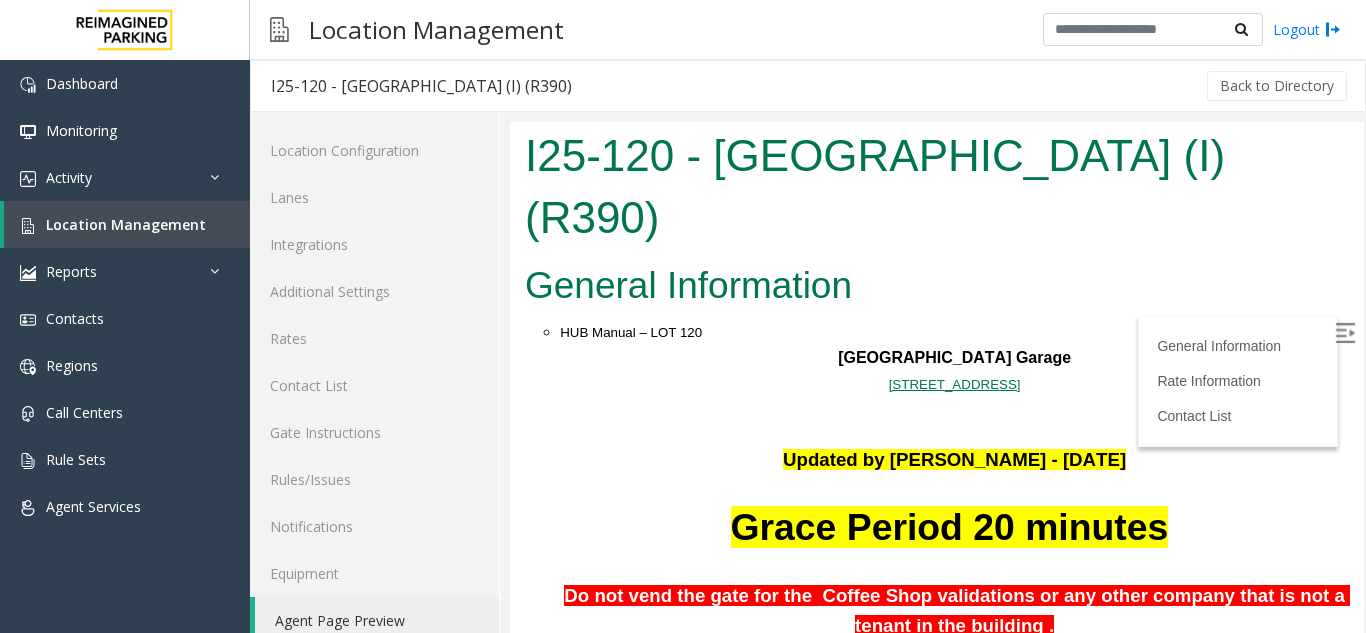 scroll, scrollTop: 0, scrollLeft: 0, axis: both 